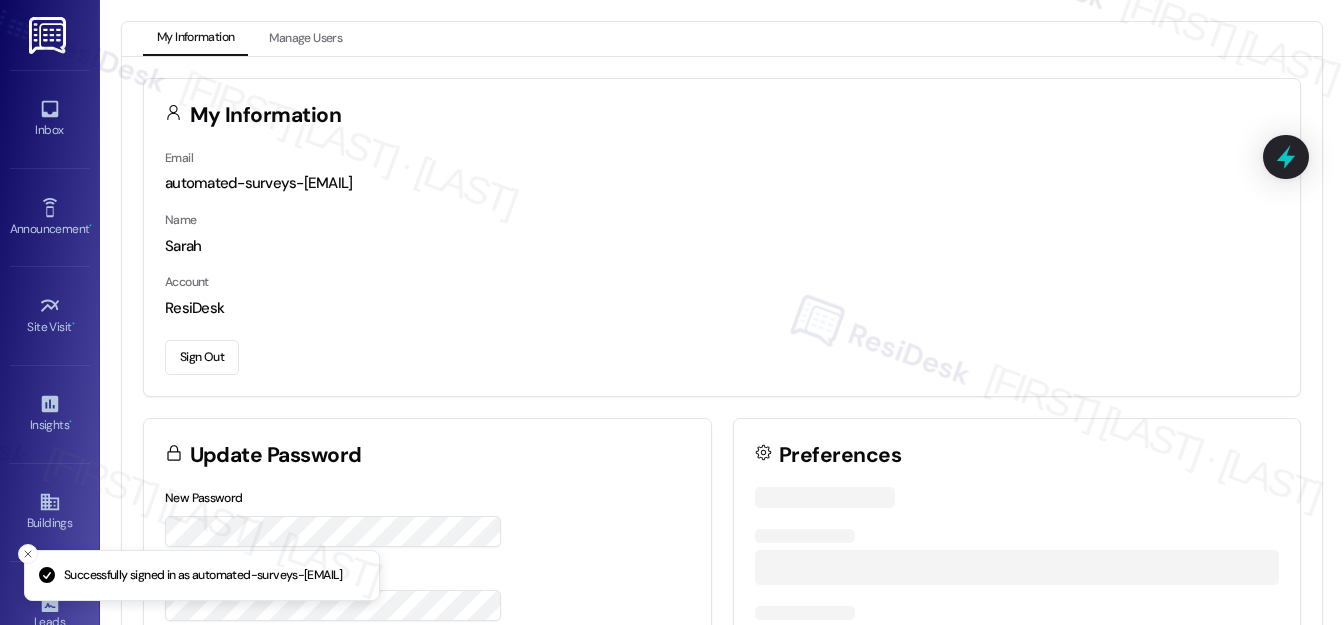 scroll, scrollTop: 0, scrollLeft: 0, axis: both 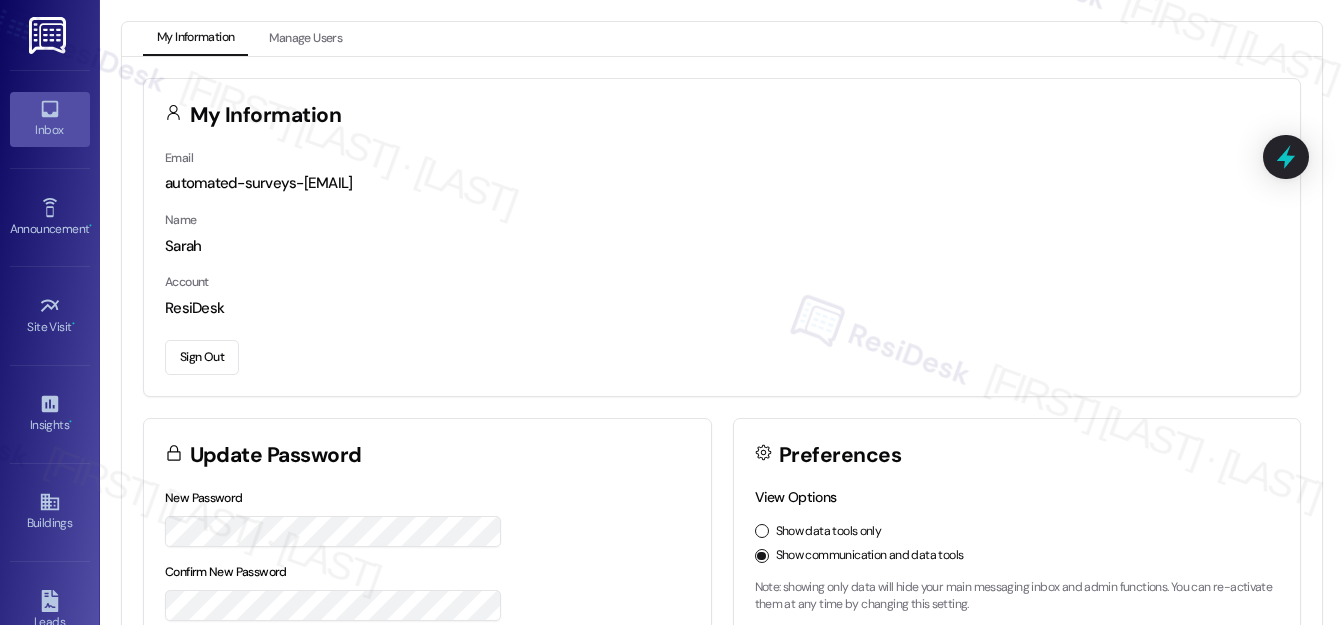click on "Inbox" at bounding box center (50, 130) 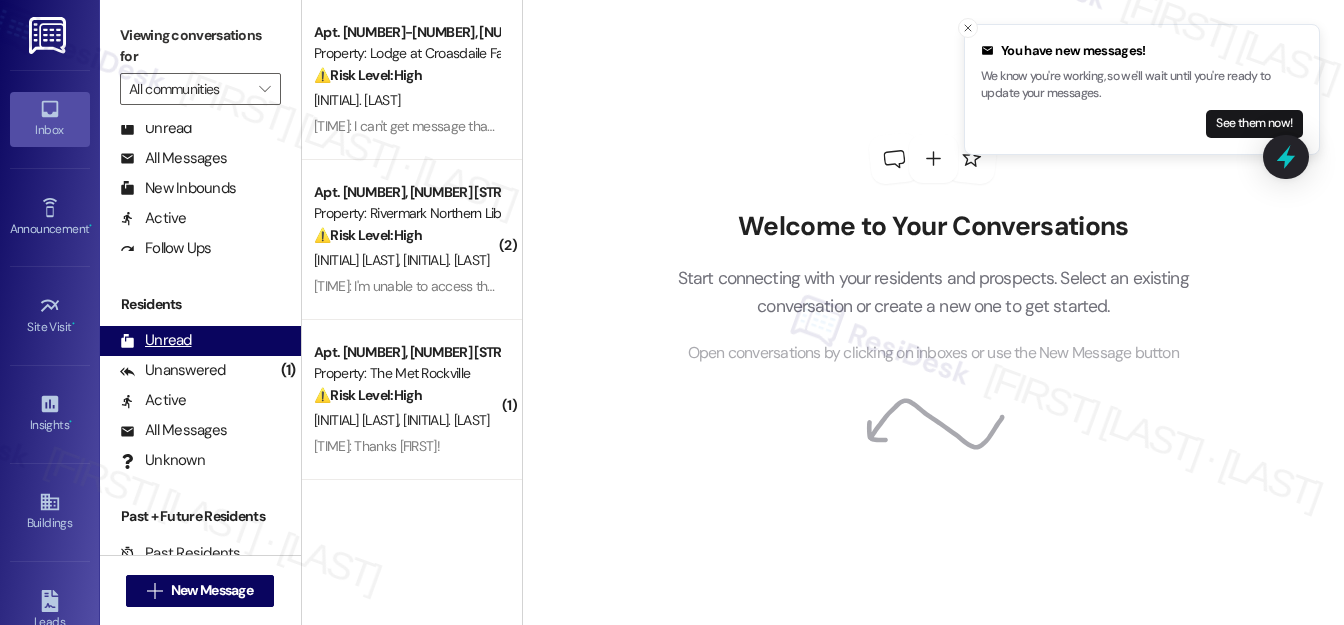 scroll, scrollTop: 389, scrollLeft: 0, axis: vertical 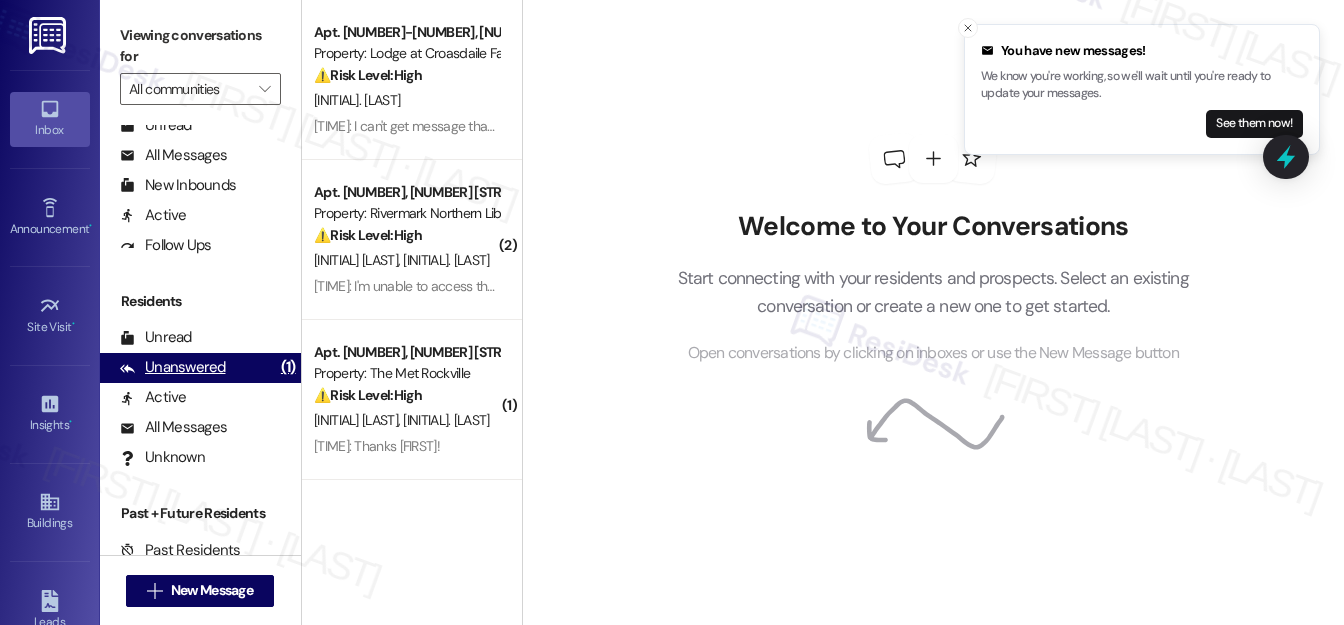 click on "Unanswered" at bounding box center [173, 367] 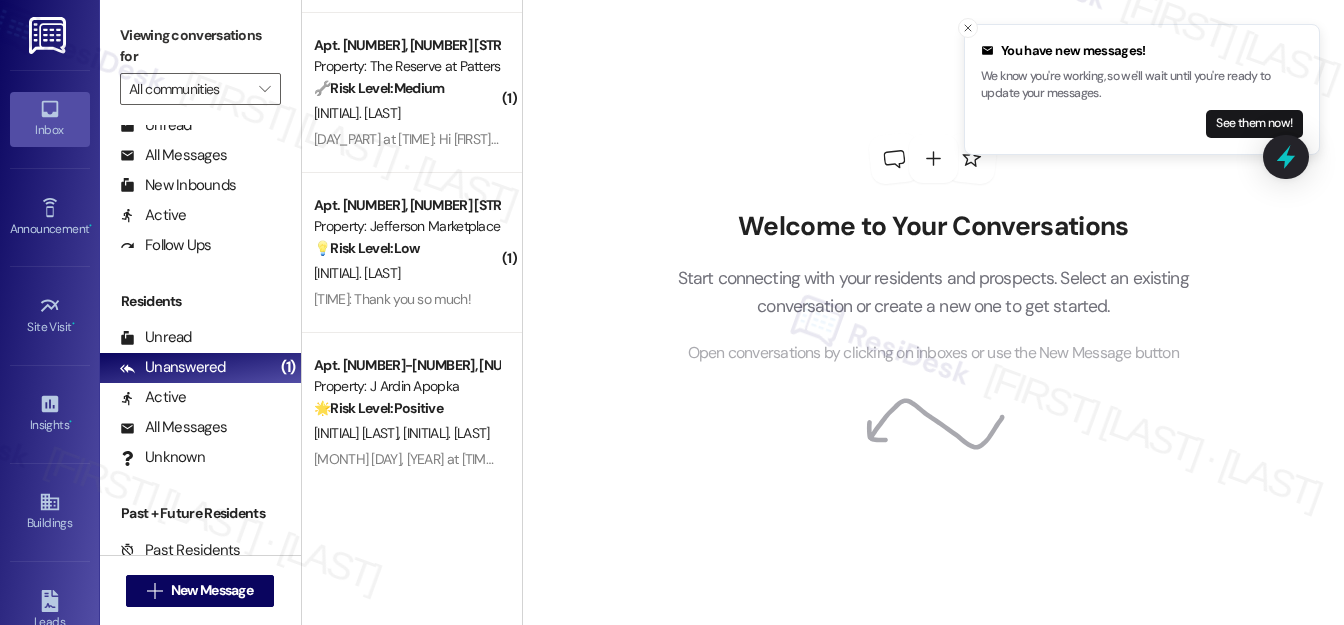 scroll, scrollTop: 909, scrollLeft: 0, axis: vertical 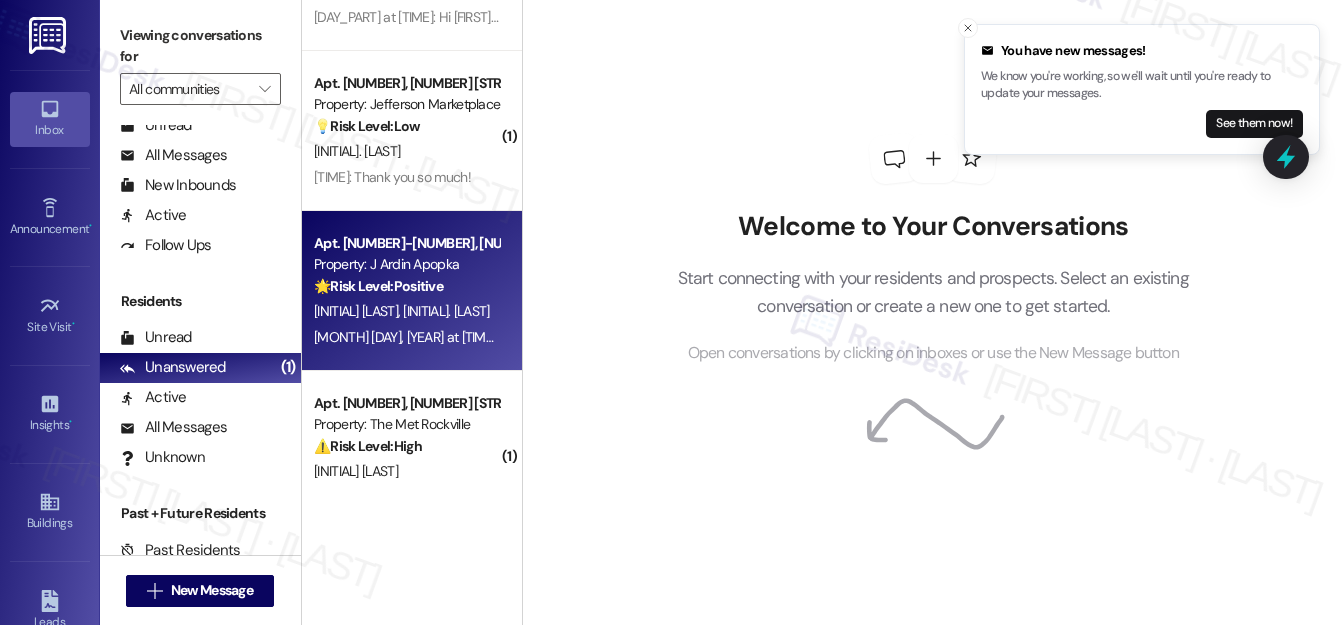 click on "[INITIAL] [LAST] [INITIAL] [LAST]" at bounding box center [406, 311] 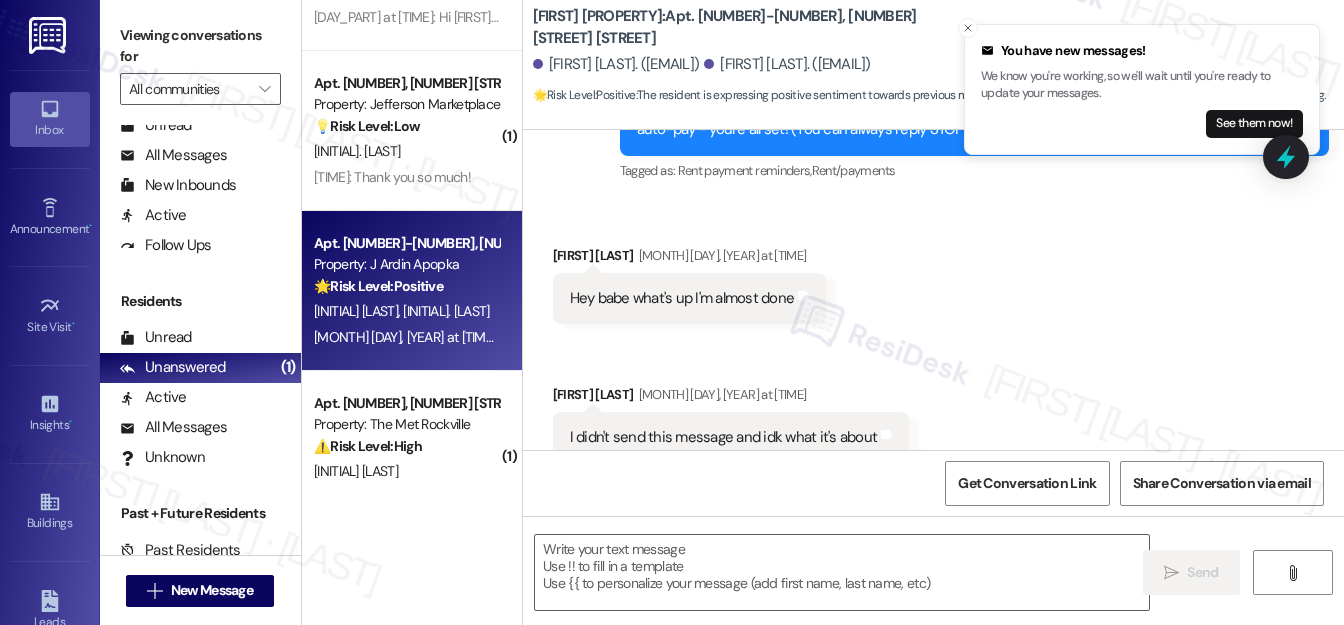 type on "Fetching suggested responses. Please feel free to read through the conversation in the meantime." 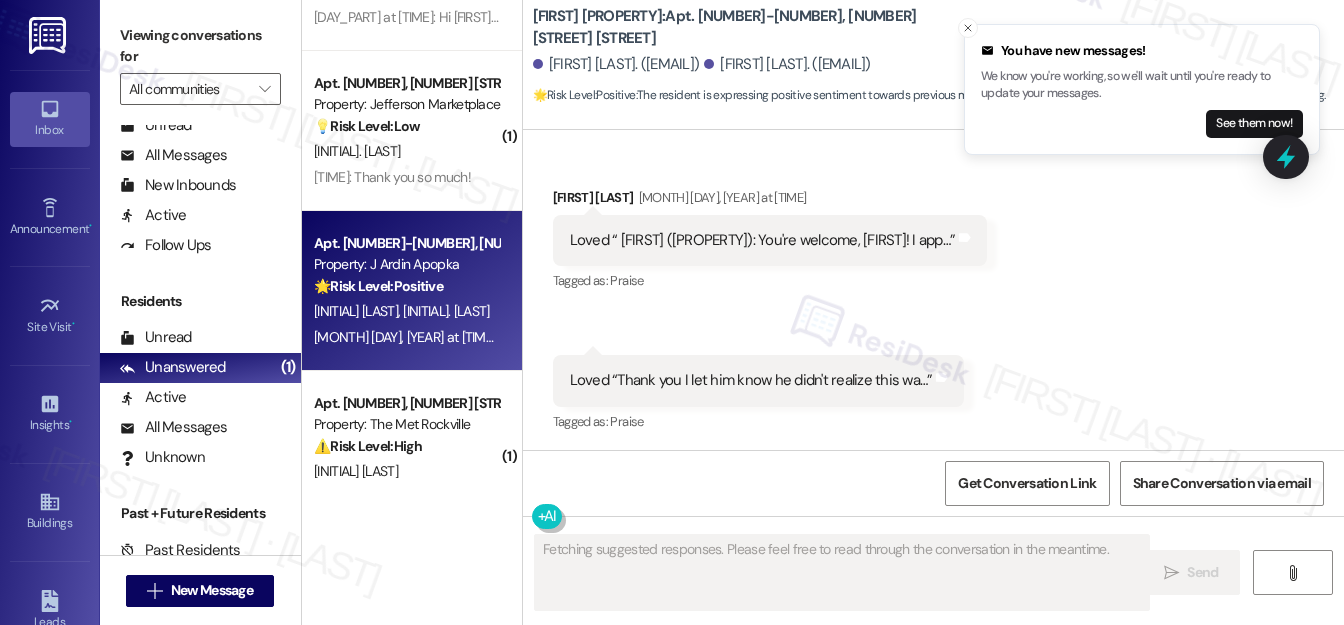 type 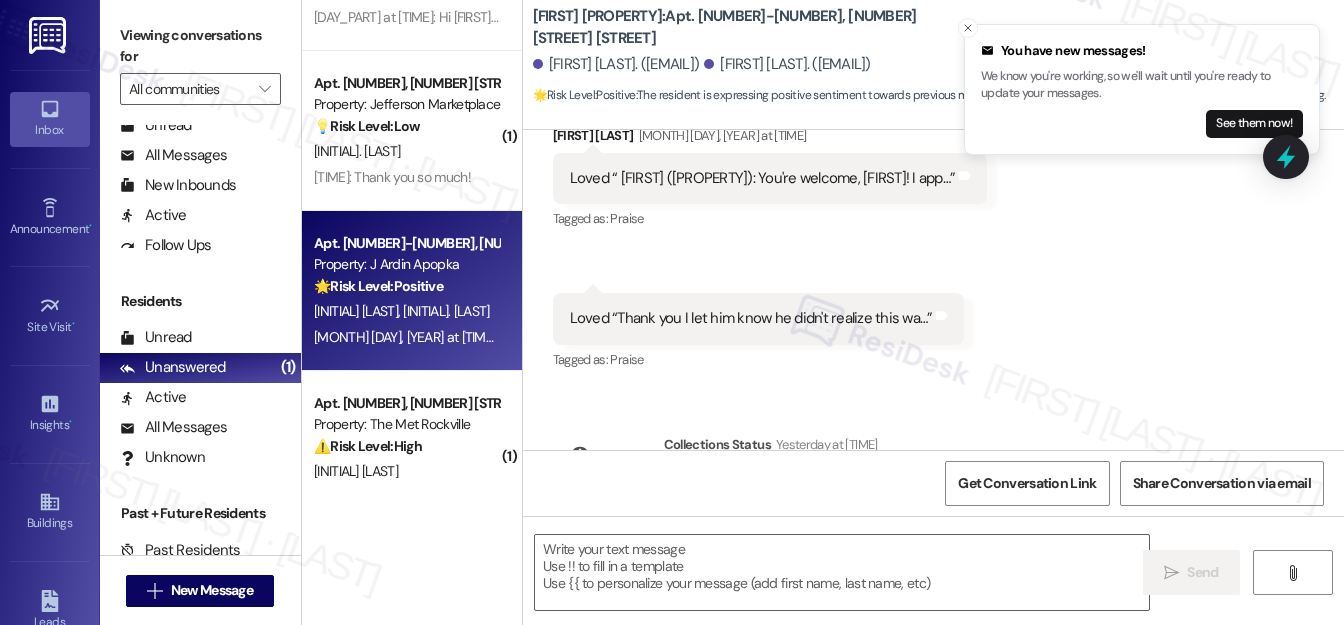 scroll, scrollTop: 1419, scrollLeft: 0, axis: vertical 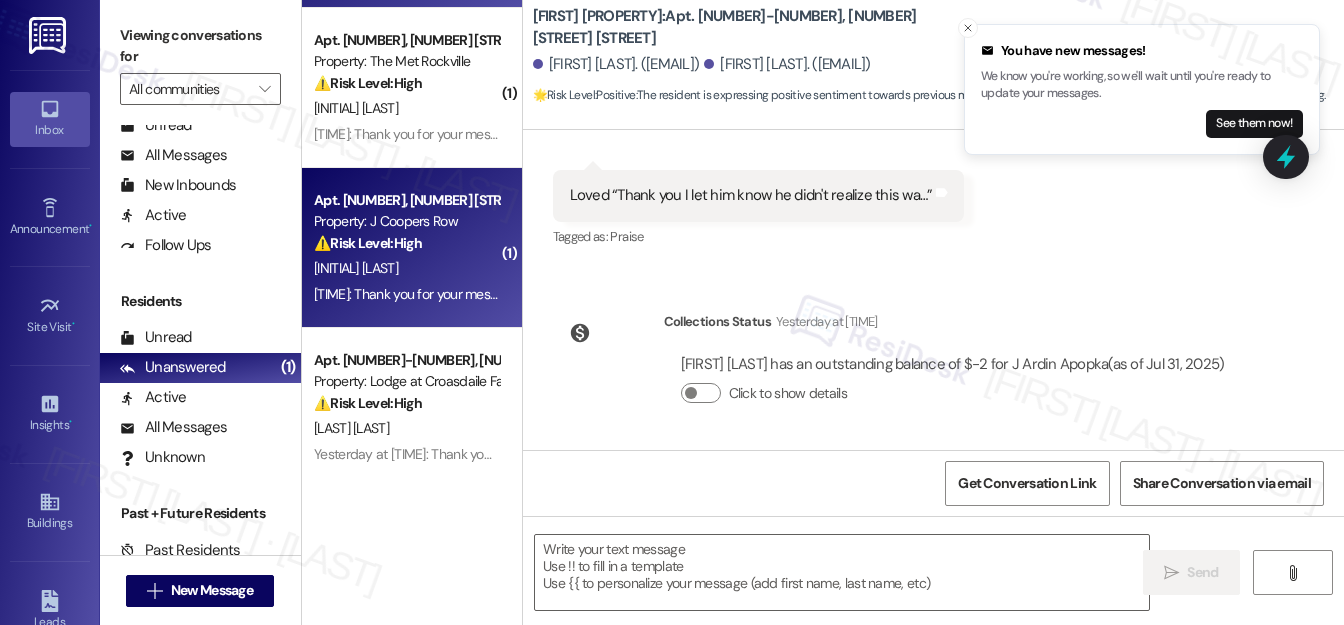 click on "[INITIAL] [LAST]" at bounding box center (406, 268) 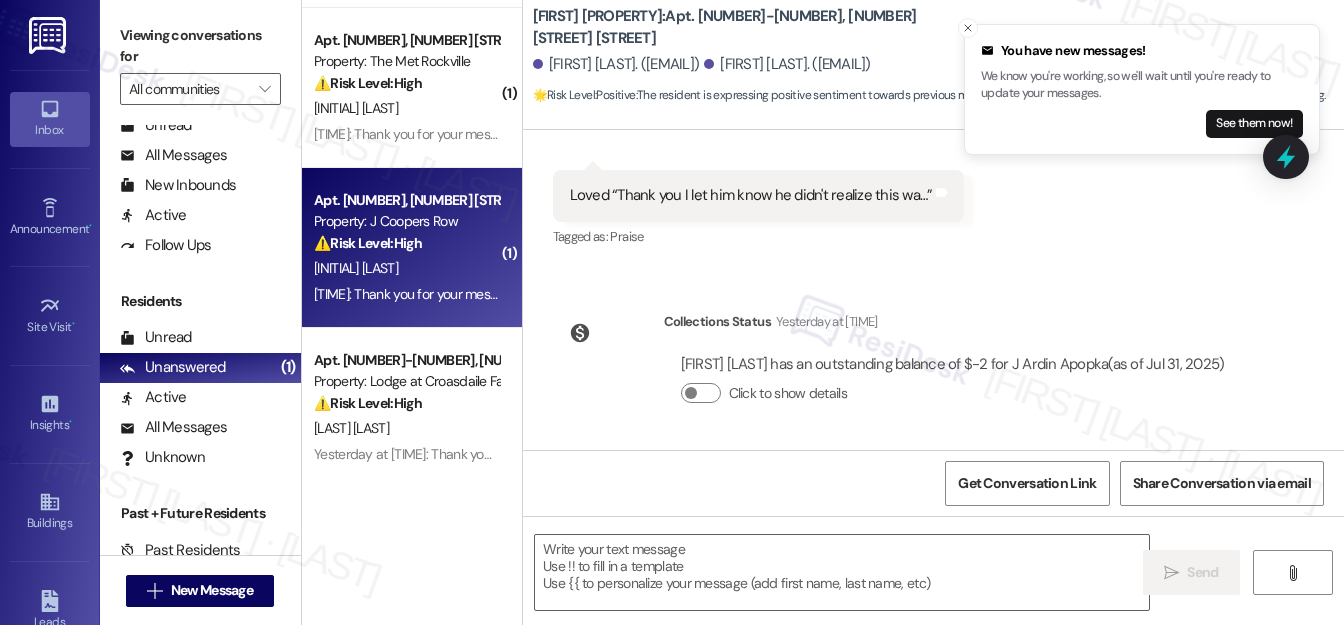 type on "Fetching suggested responses. Please feel free to read through the conversation in the meantime." 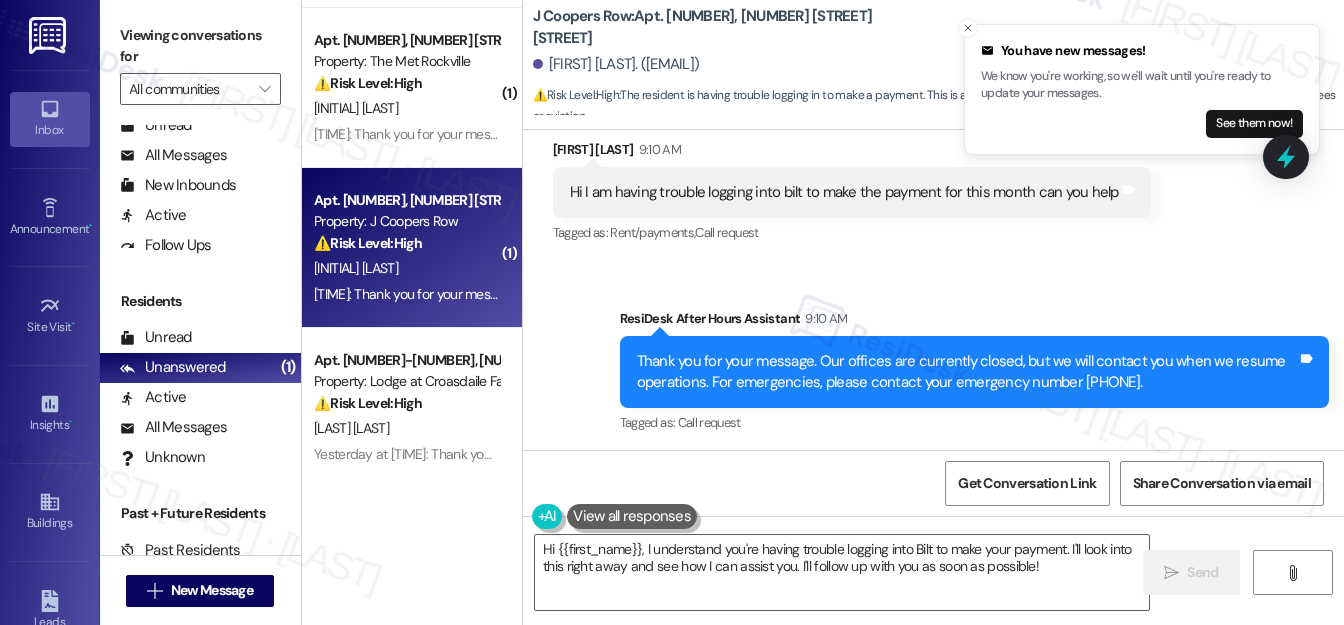 scroll, scrollTop: 173, scrollLeft: 0, axis: vertical 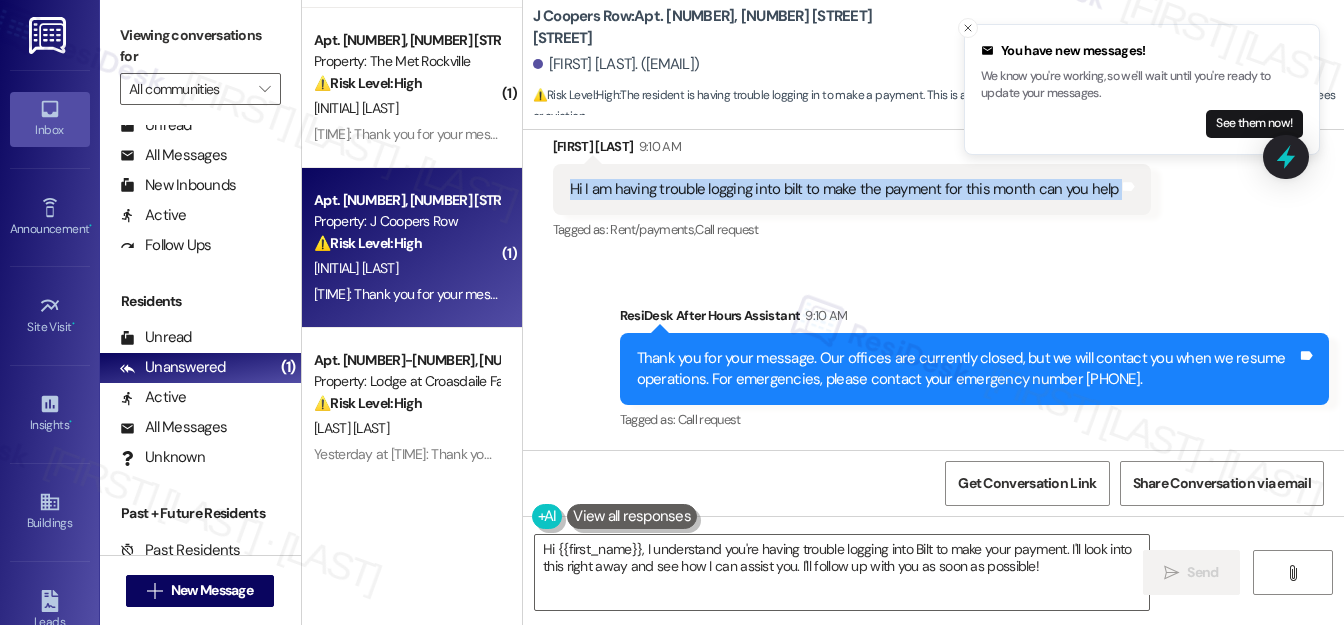 drag, startPoint x: 561, startPoint y: 183, endPoint x: 1141, endPoint y: 195, distance: 580.12415 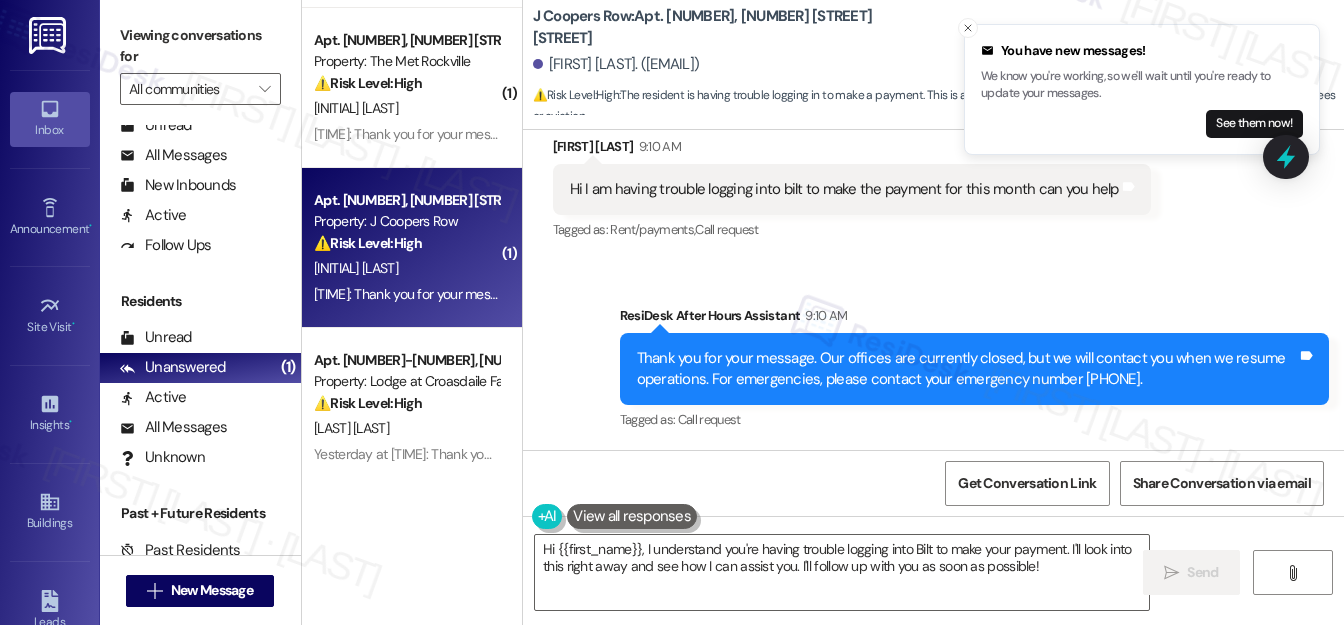 click on "Received via SMS [FIRST] [LAST] [TIME] Hi I am having trouble logging into bilt to make the payment for this month can you help Tags and notes Tagged as: Rent/payments , Click to highlight conversations about Rent/payments Call request Click to highlight conversations about Call request" at bounding box center [852, 190] 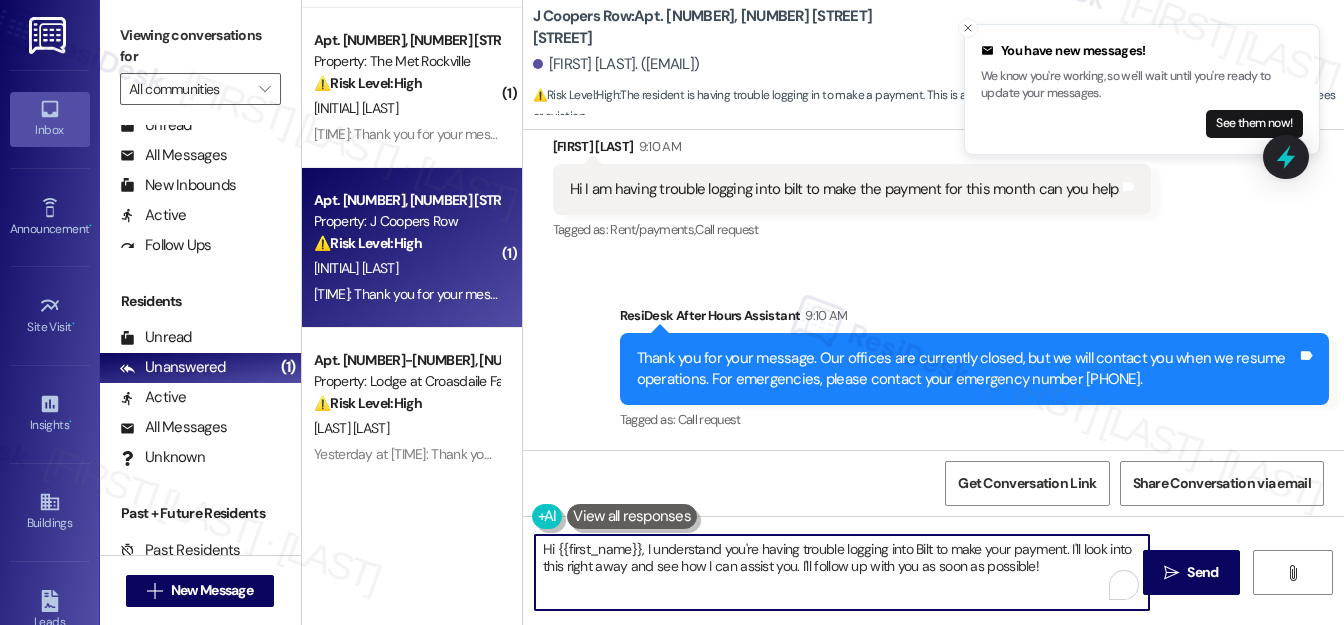 drag, startPoint x: 1069, startPoint y: 546, endPoint x: 1063, endPoint y: 577, distance: 31.575306 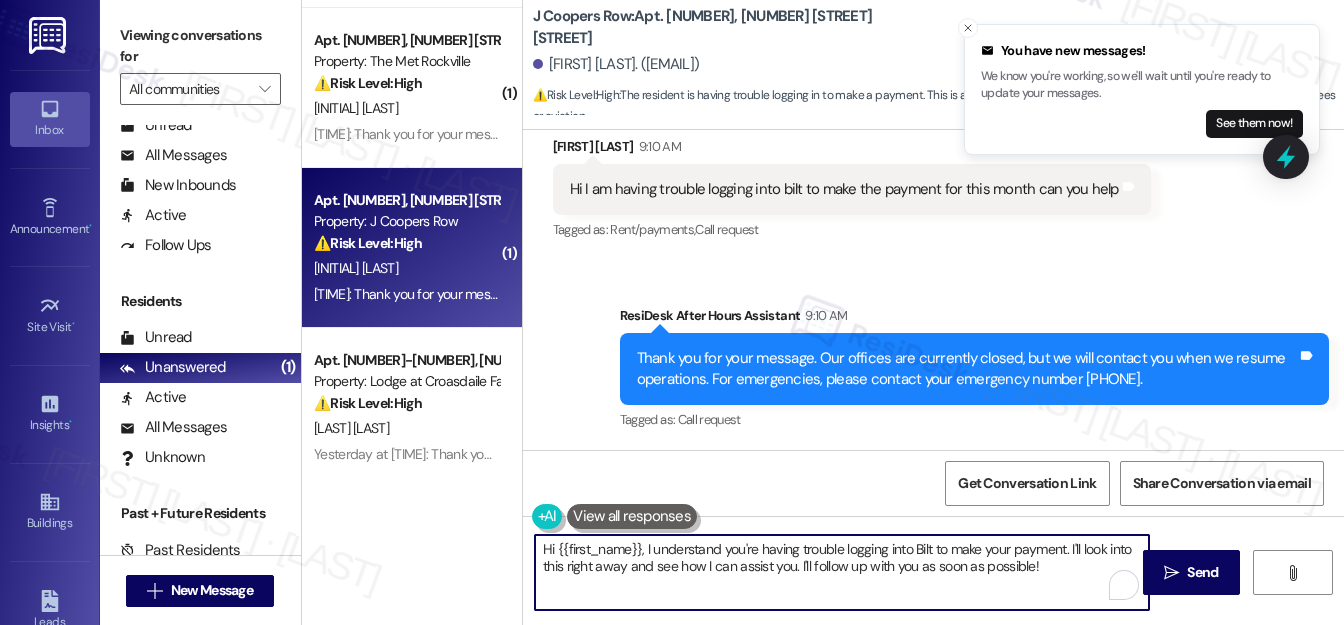 click on "Hi {{first_name}}, I understand you're having trouble logging into Bilt to make your payment. I'll look into this right away and see how I can assist you. I'll follow up with you as soon as possible!" at bounding box center (842, 572) 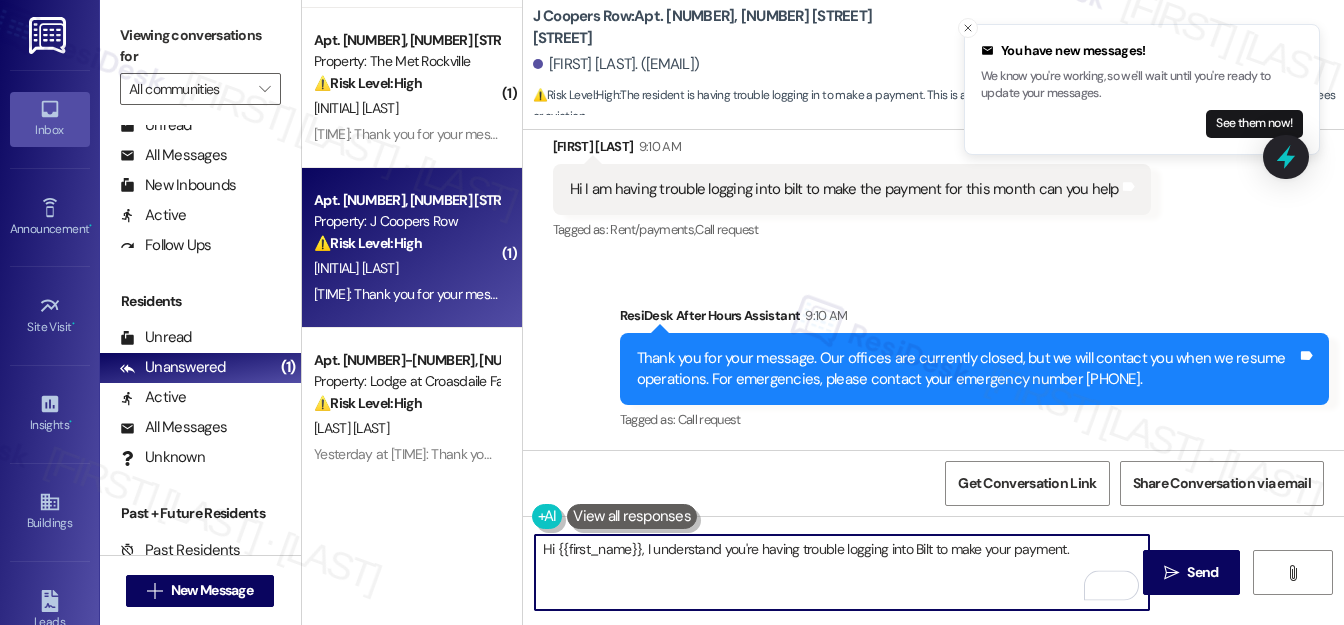 paste on "Can you let me know what specific trouble you’re experiencing? For example, are you receiving an error message, having trouble with your password, or is the site not loading properly?" 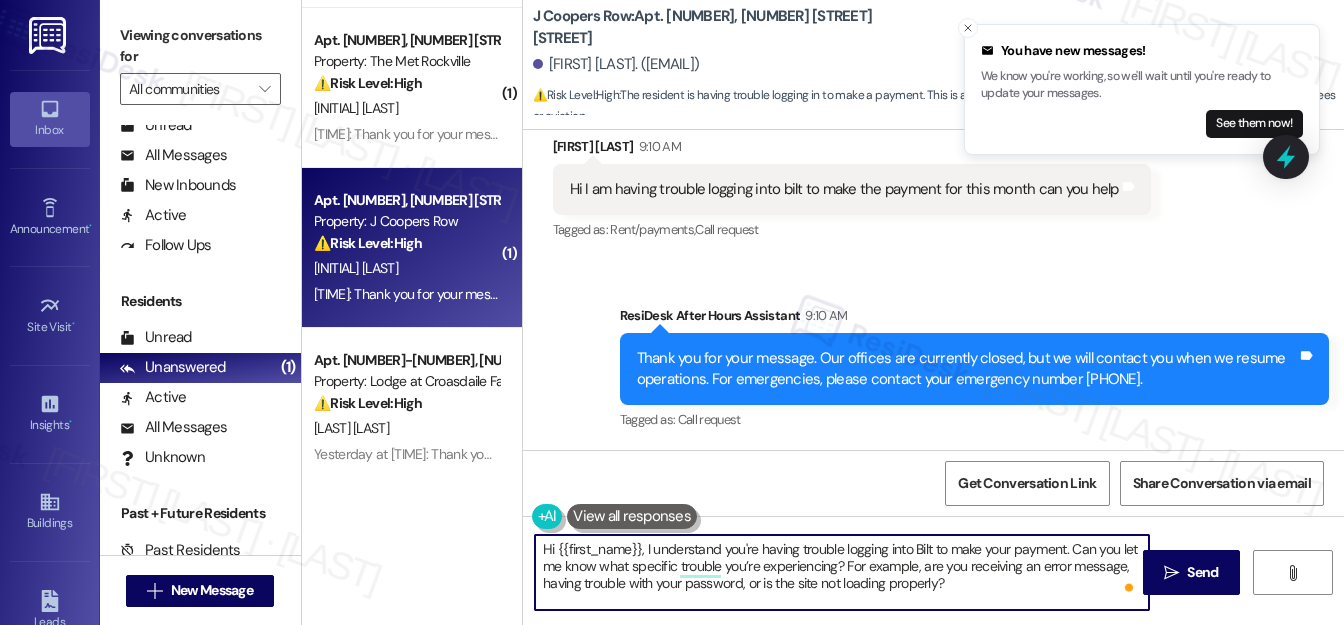 click on "Hi {{first_name}}, I understand you're having trouble logging into Bilt to make your payment. Can you let me know what specific trouble you’re experiencing? For example, are you receiving an error message, having trouble with your password, or is the site not loading properly?" at bounding box center [842, 572] 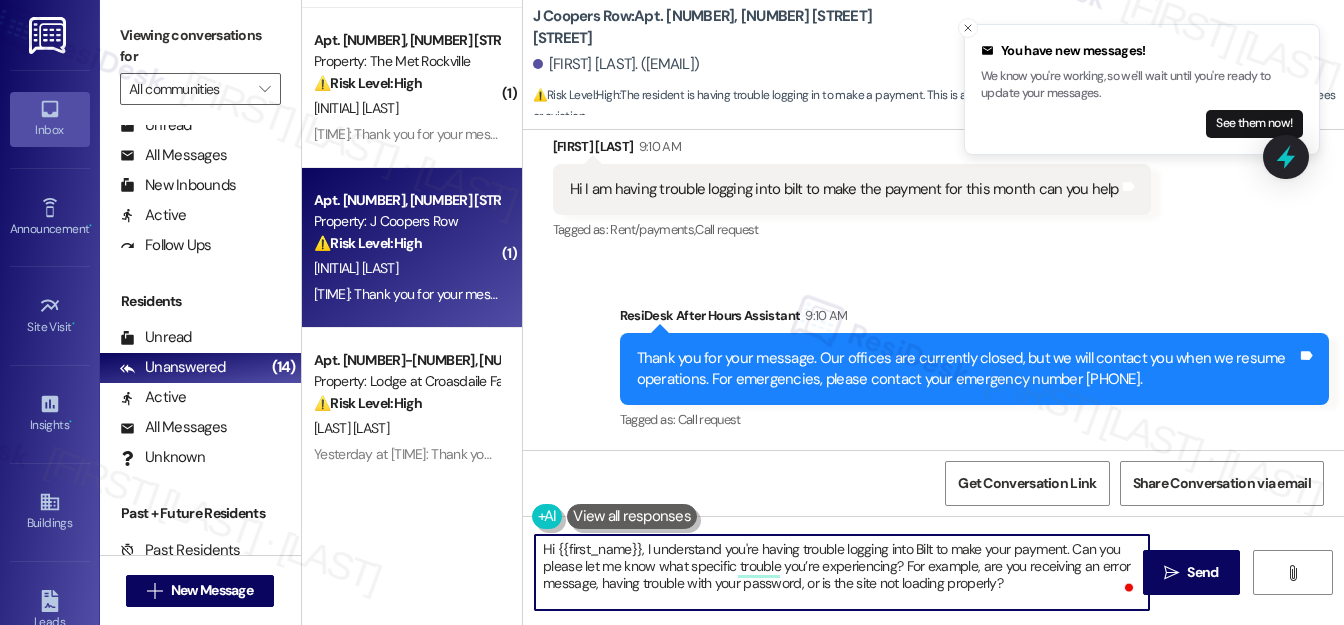 click on "Hi {{first_name}}, I understand you're having trouble logging into Bilt to make your payment. Can you please let me know what specific trouble you’re experiencing? For example, are you receiving an error message, having trouble with your password, or is the site not loading properly?" at bounding box center (842, 572) 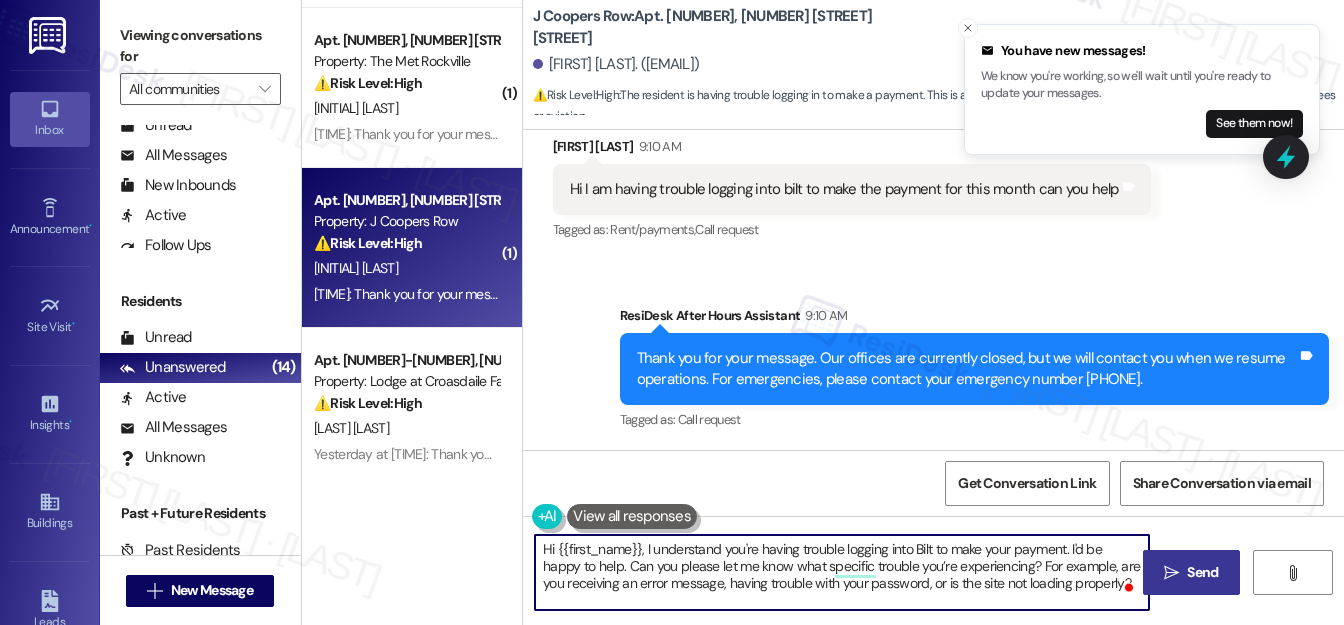 type on "Hi {{first_name}}, I understand you're having trouble logging into Bilt to make your payment. I'd be happy to help. Can you please let me know what specific trouble you’re experiencing? For example, are you receiving an error message, having trouble with your password, or is the site not loading properly?" 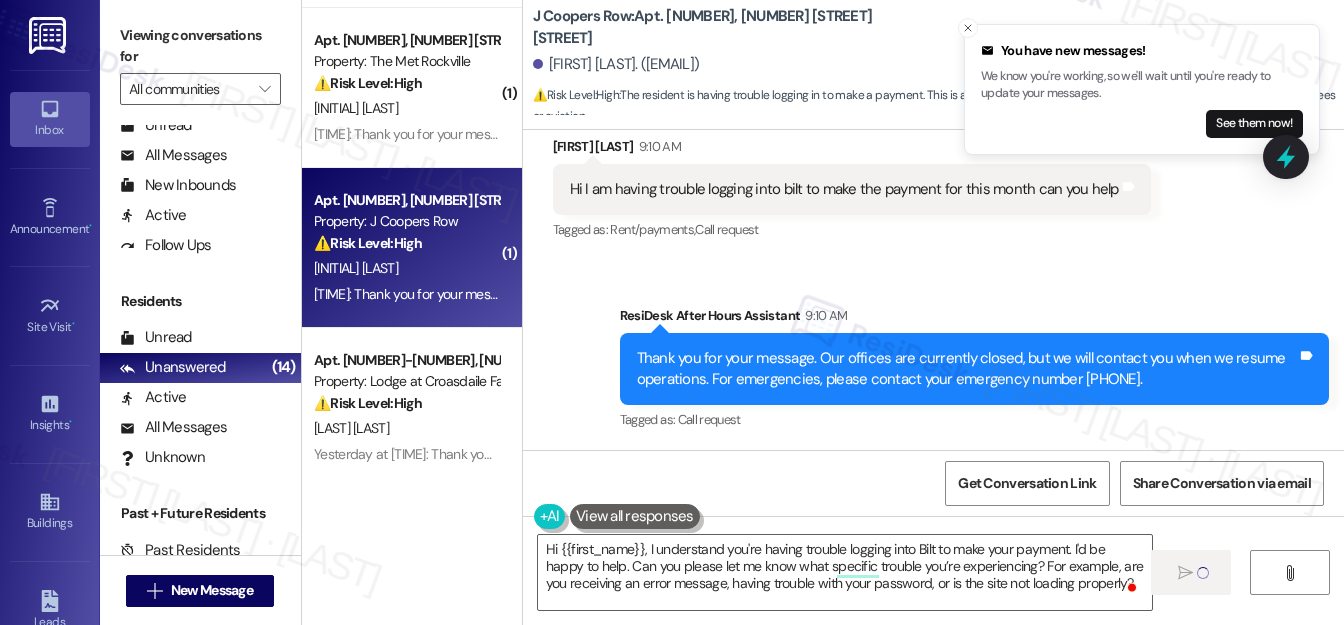 type 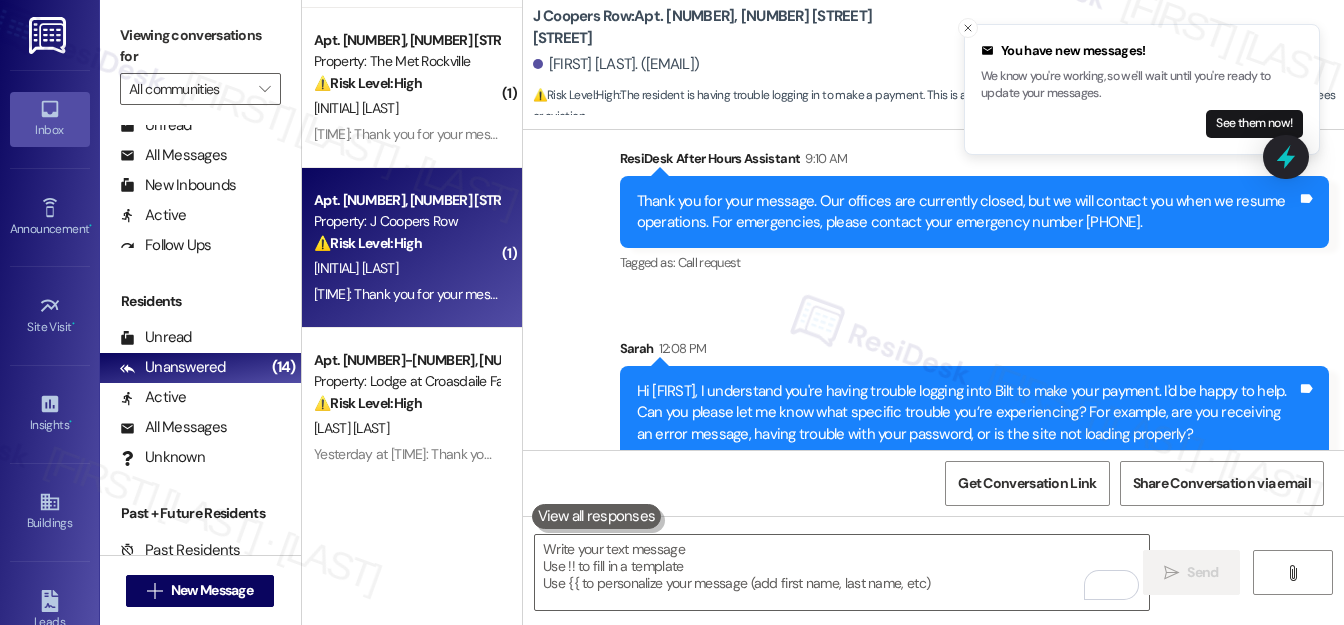 scroll, scrollTop: 355, scrollLeft: 0, axis: vertical 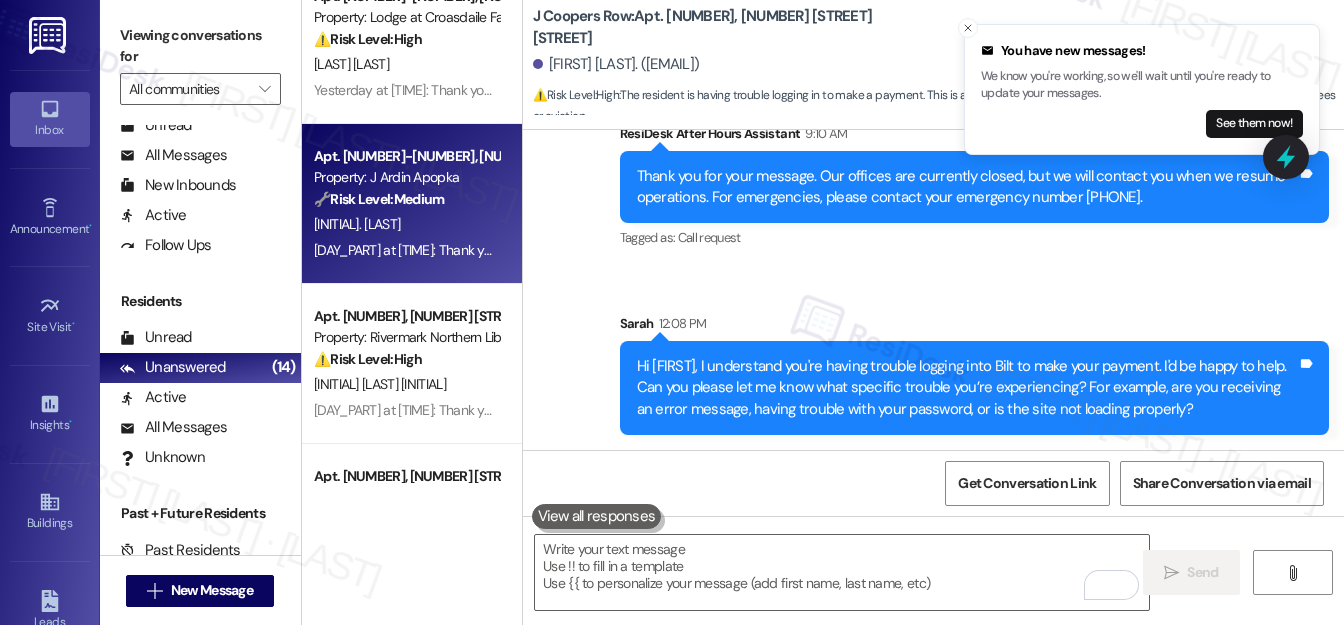 click on "[INITIAL]. [LAST]" at bounding box center (406, 224) 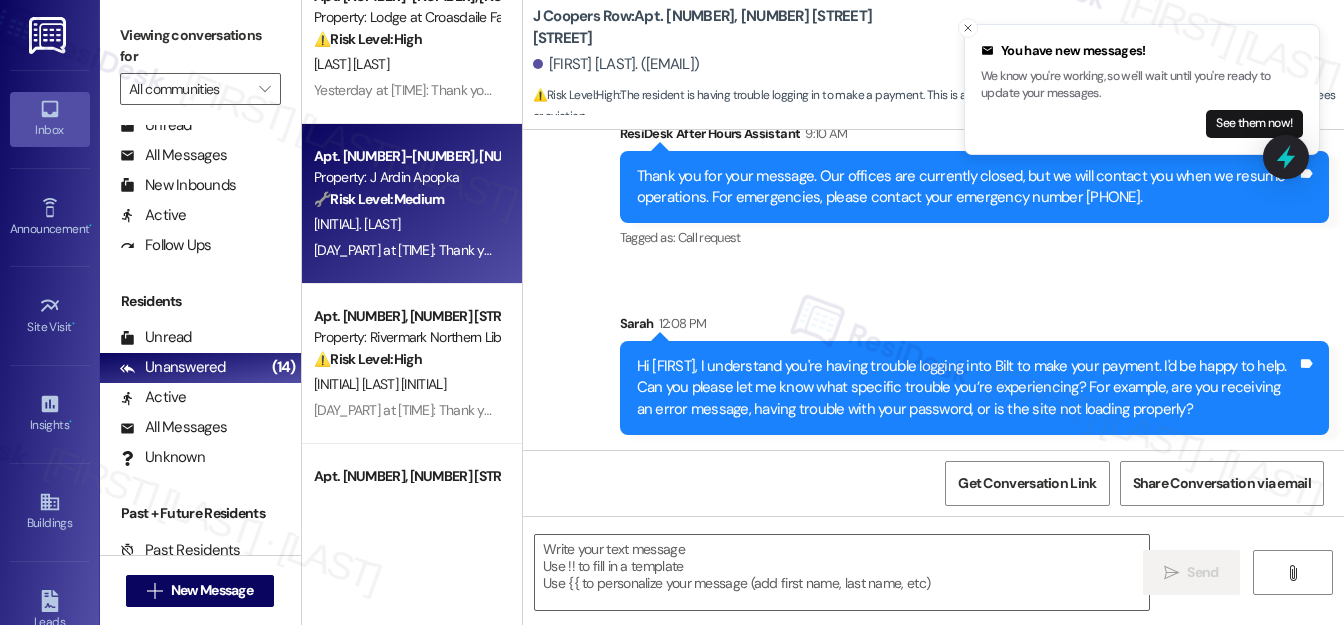 type on "Fetching suggested responses. Please feel free to read through the conversation in the meantime." 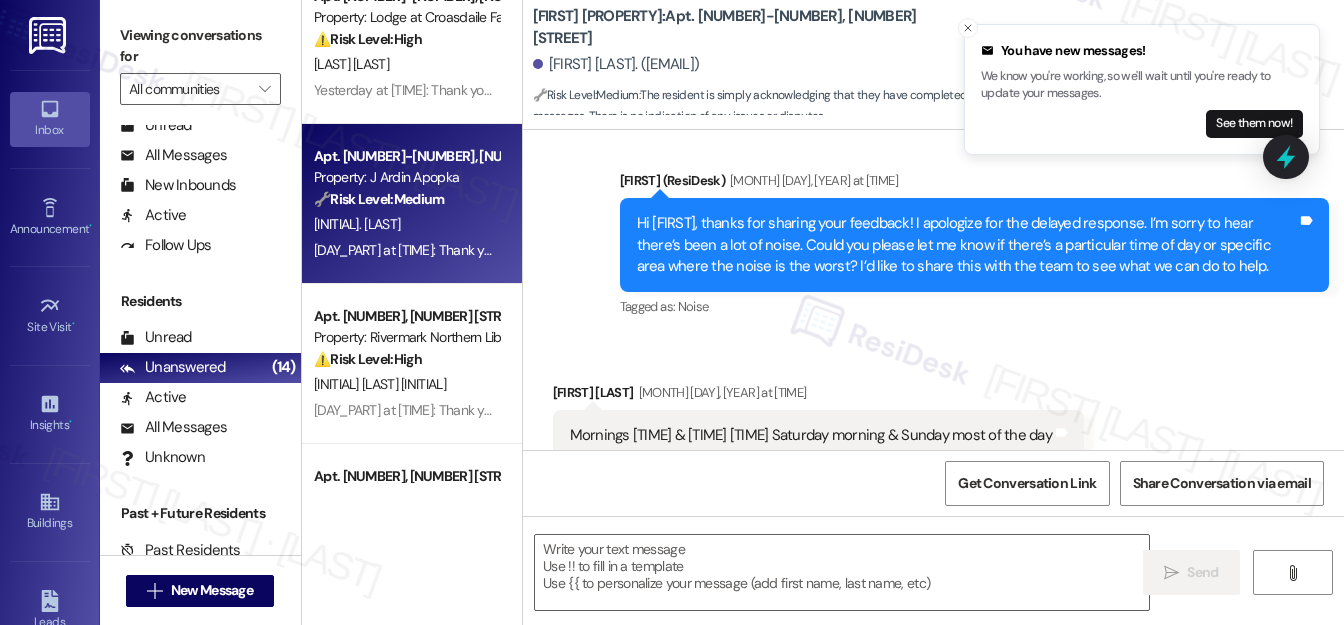 type on "Fetching suggested responses. Please feel free to read through the conversation in the meantime." 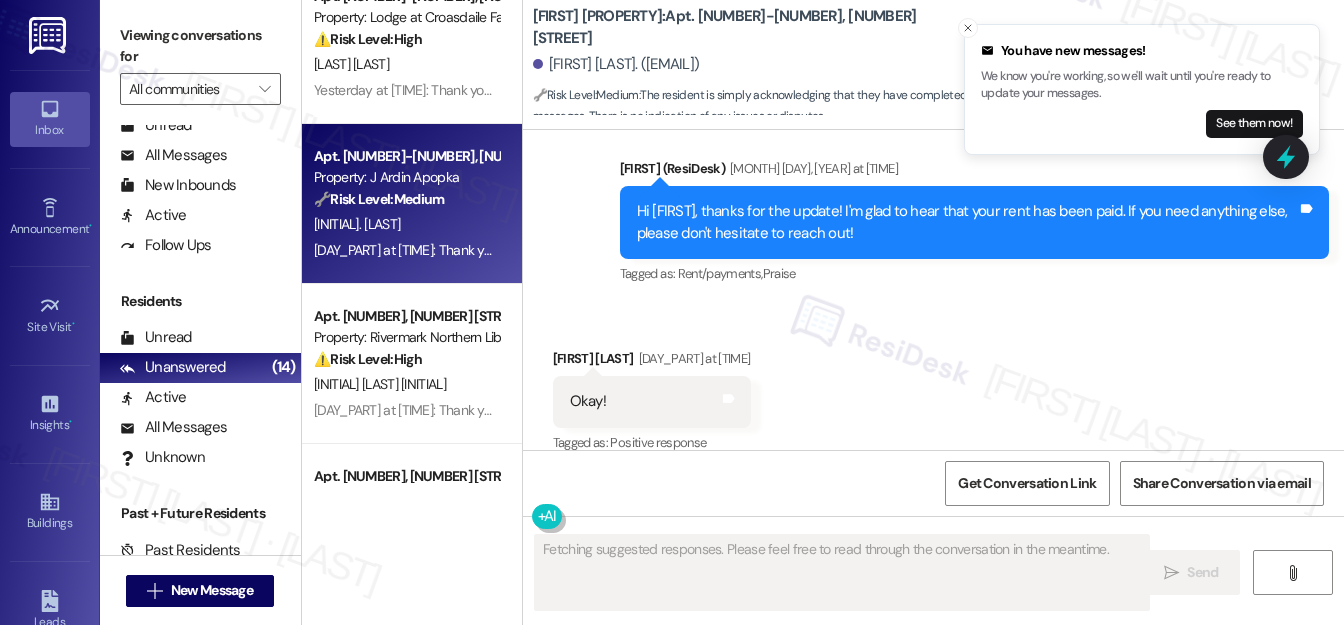 type 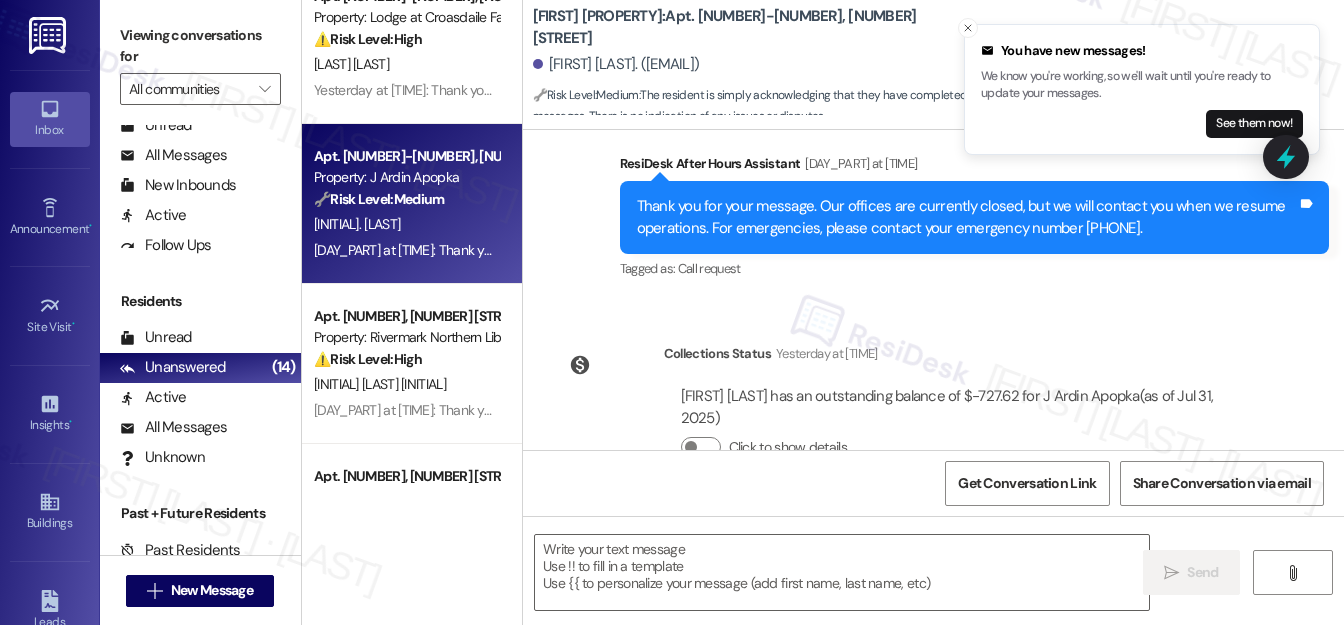 scroll, scrollTop: 2714, scrollLeft: 0, axis: vertical 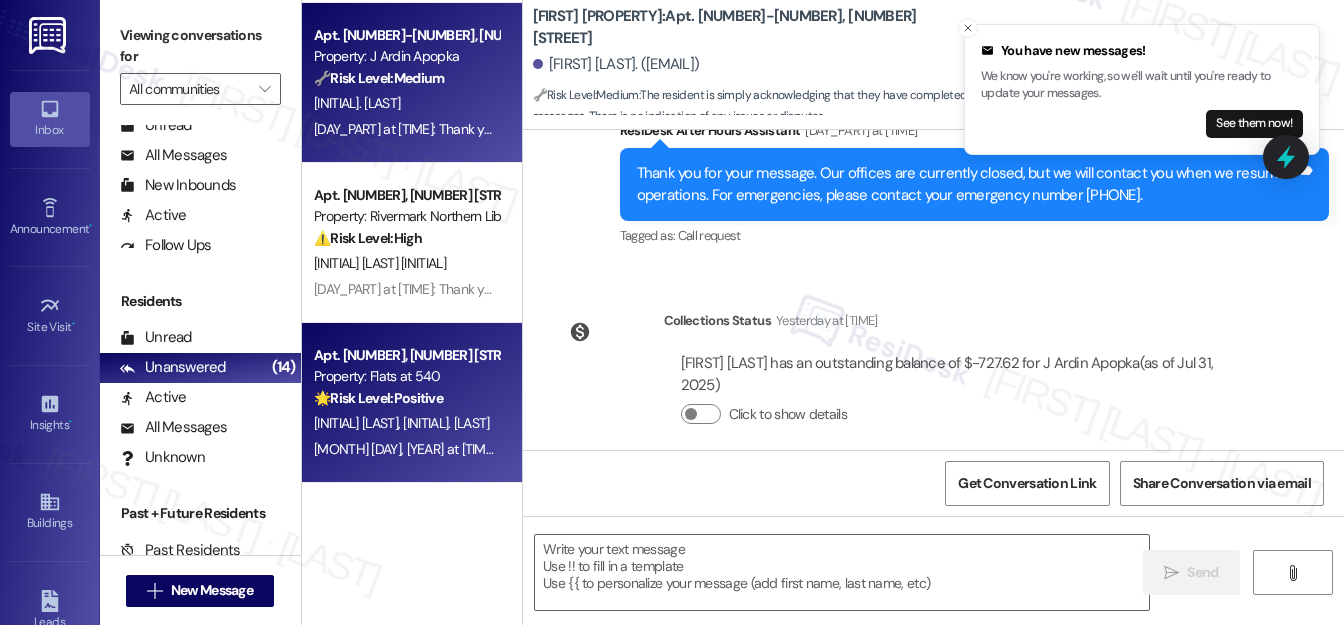 click on "[FIRST] [LAST] [FIRST] [LAST]" at bounding box center [406, 423] 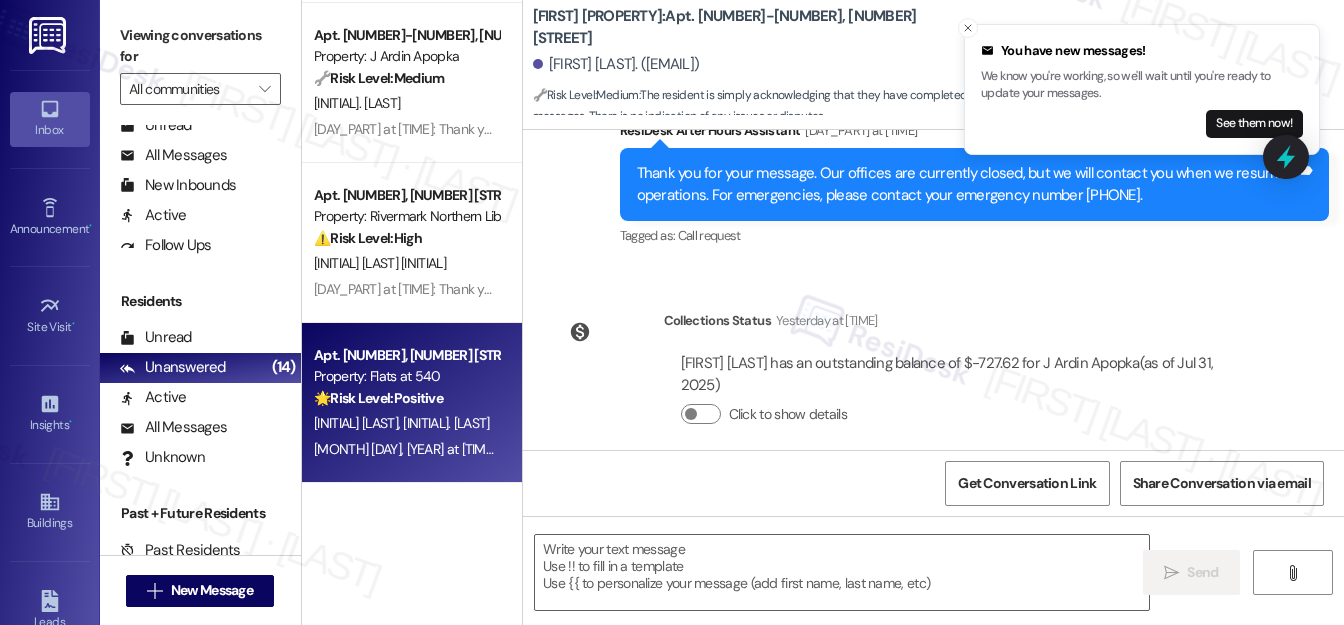 type on "Fetching suggested responses. Please feel free to read through the conversation in the meantime." 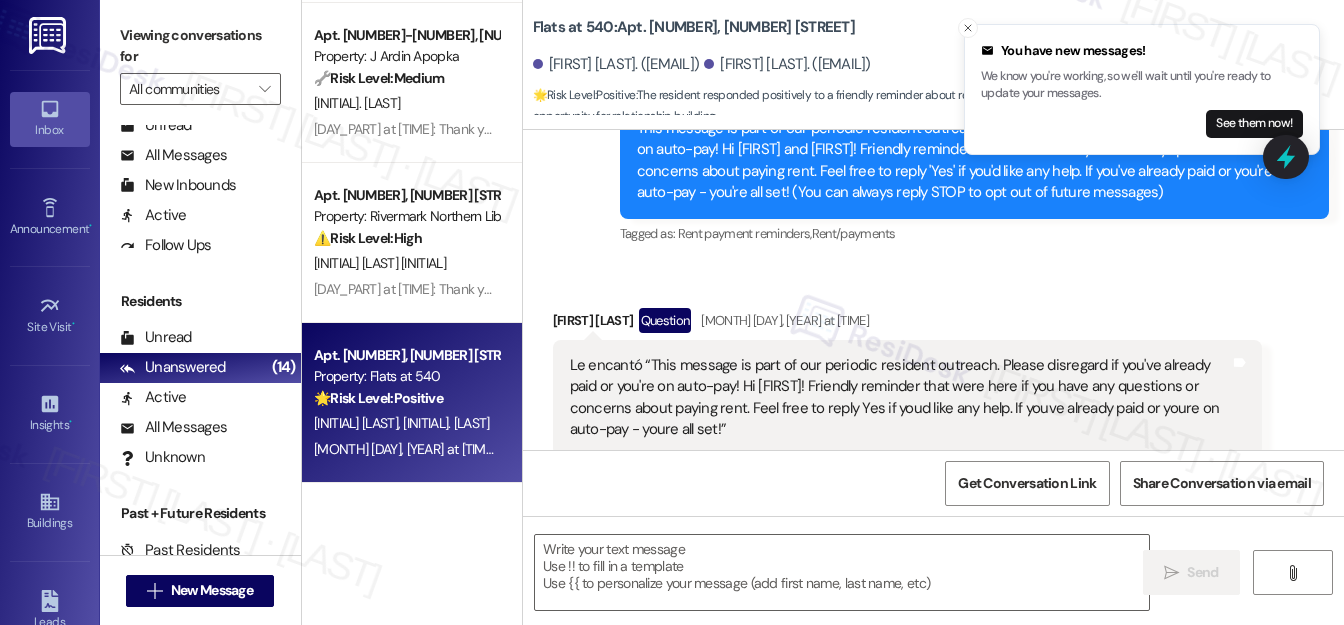 type on "Fetching suggested responses. Please feel free to read through the conversation in the meantime." 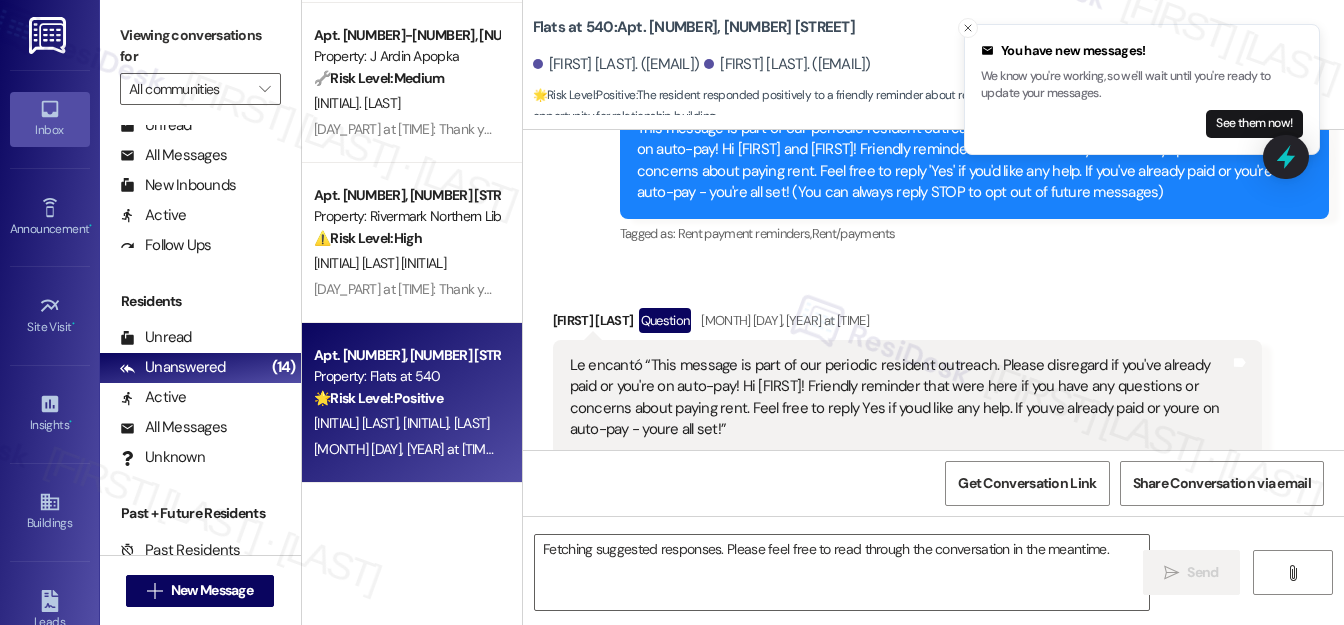 scroll, scrollTop: 283, scrollLeft: 0, axis: vertical 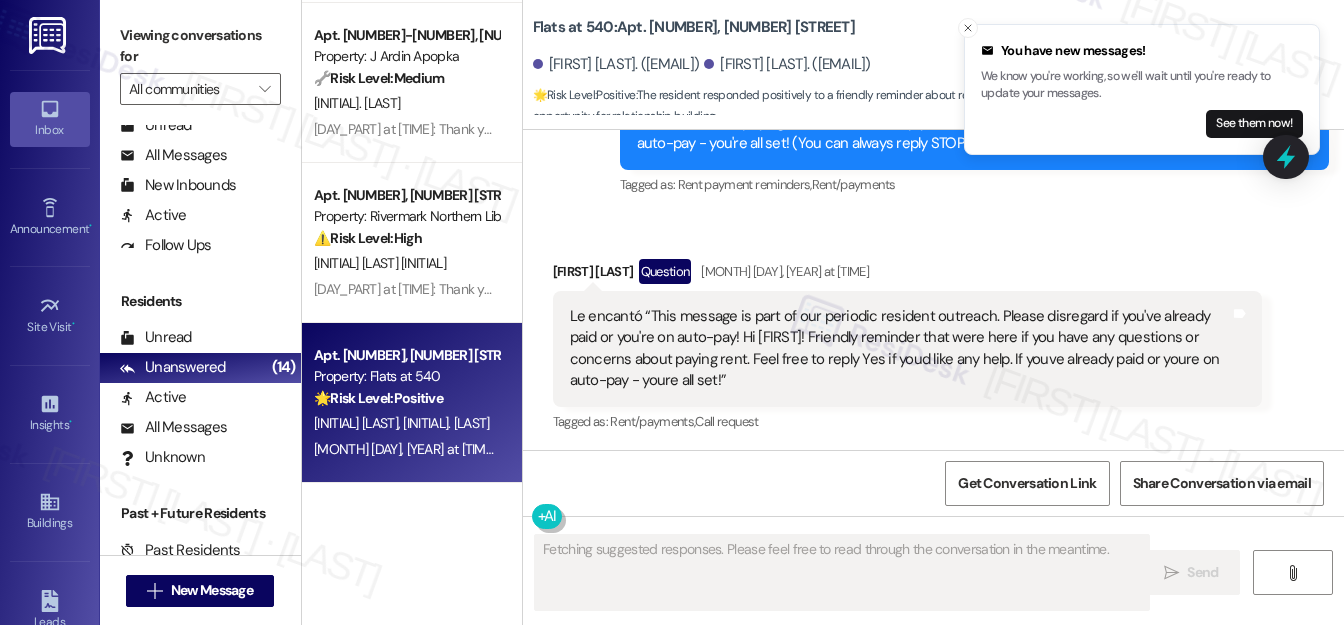 type 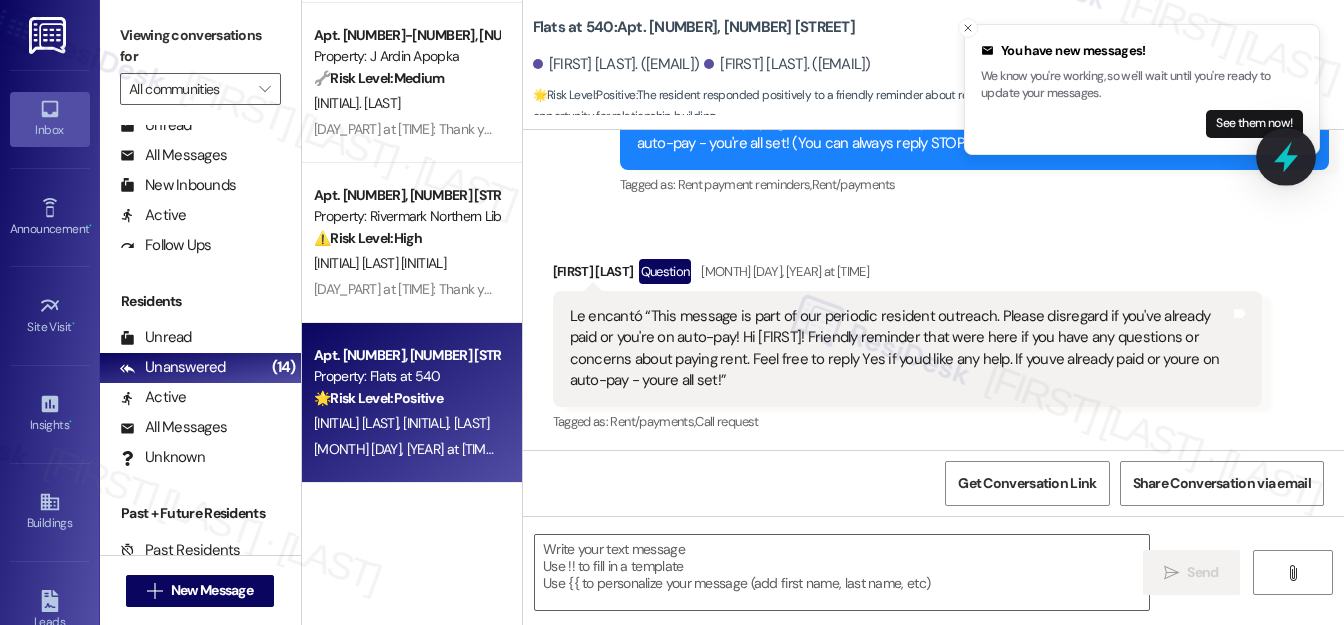 click 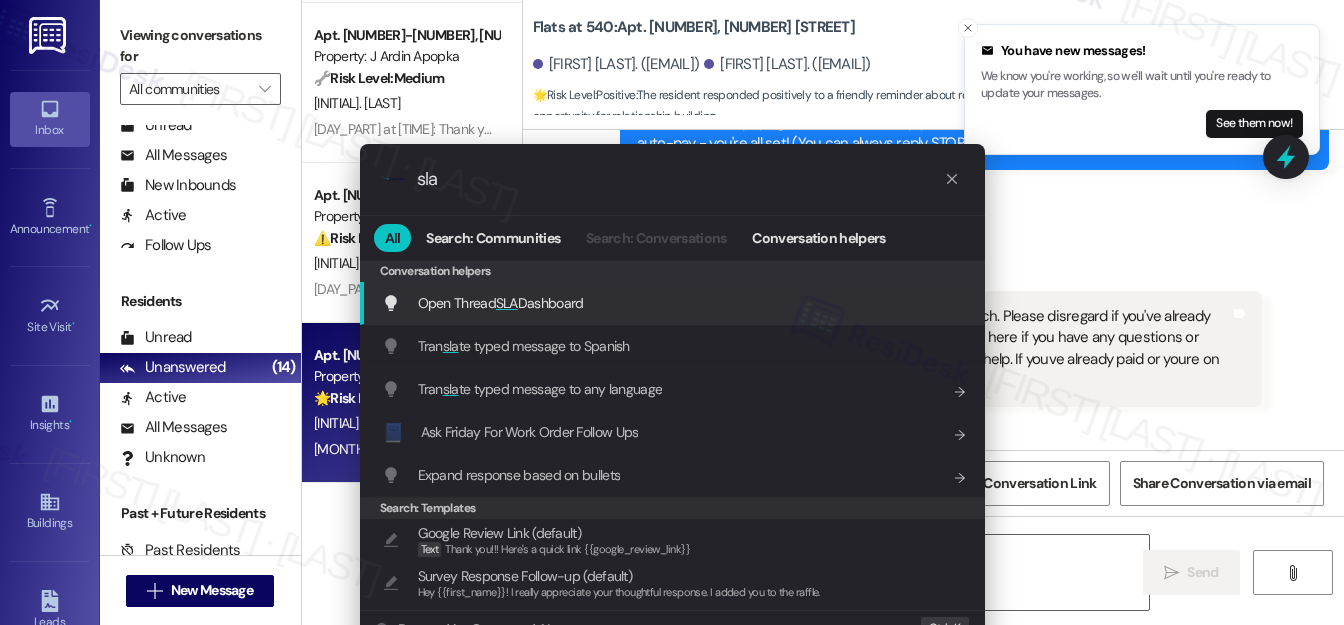 type on "sla" 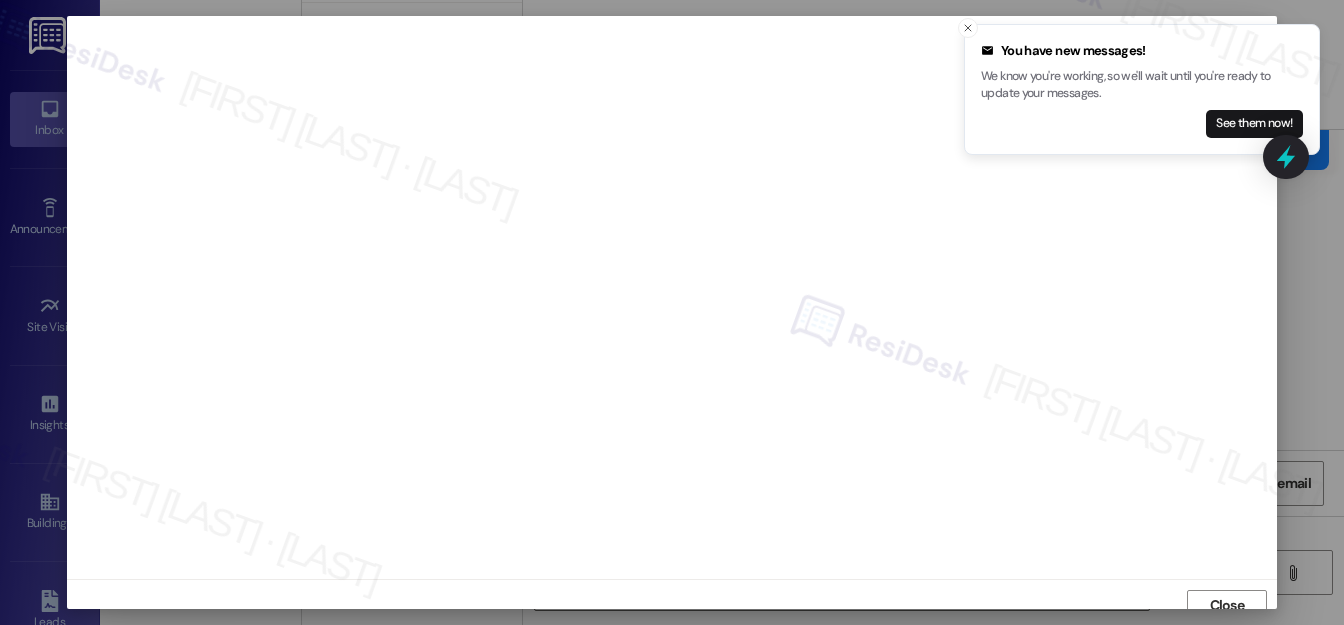 scroll, scrollTop: 12, scrollLeft: 0, axis: vertical 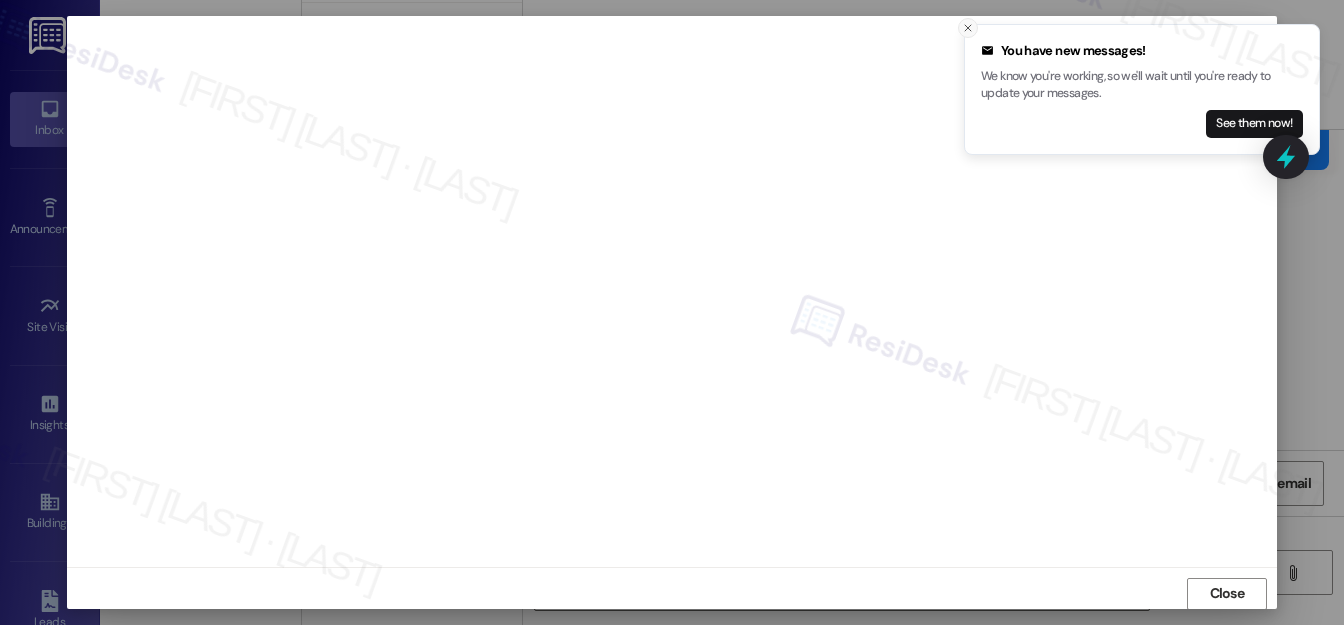 click 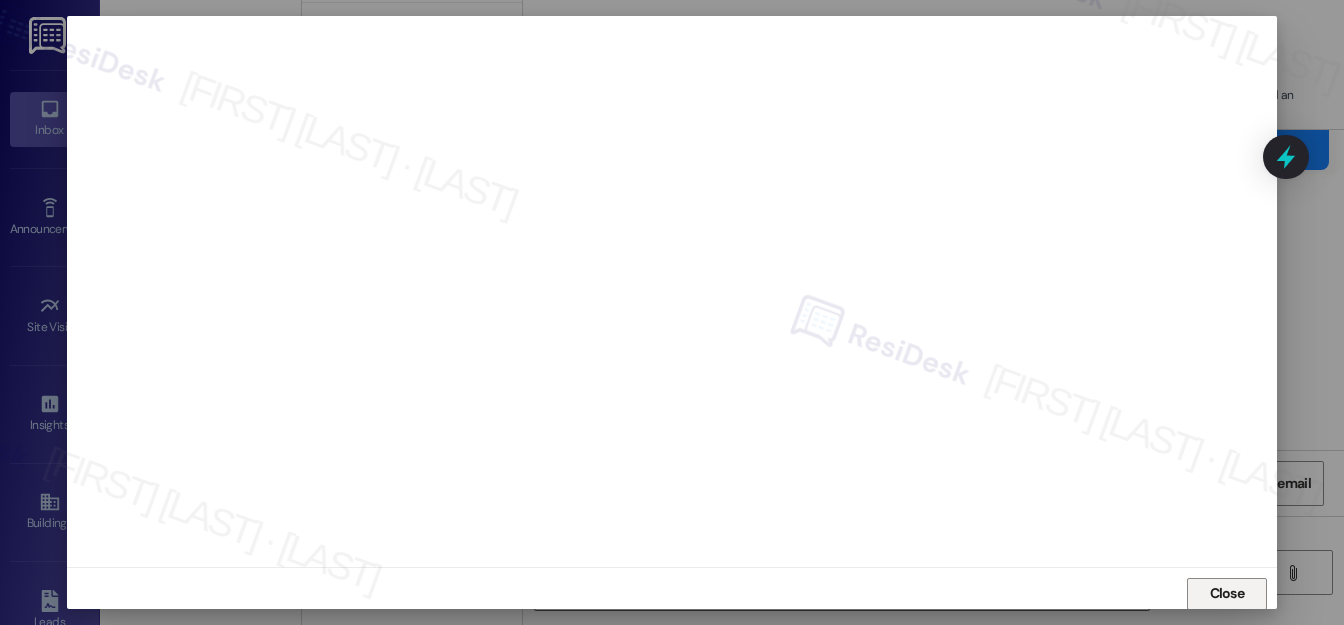 click on "Close" at bounding box center [1227, 593] 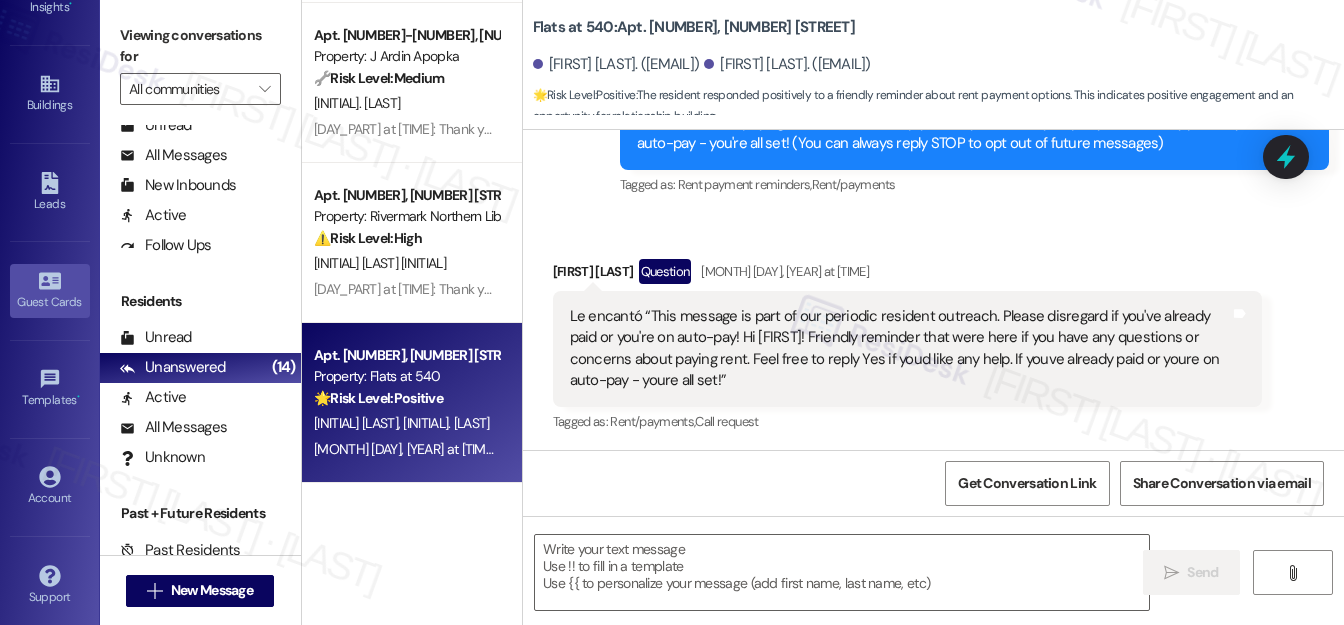 scroll, scrollTop: 418, scrollLeft: 0, axis: vertical 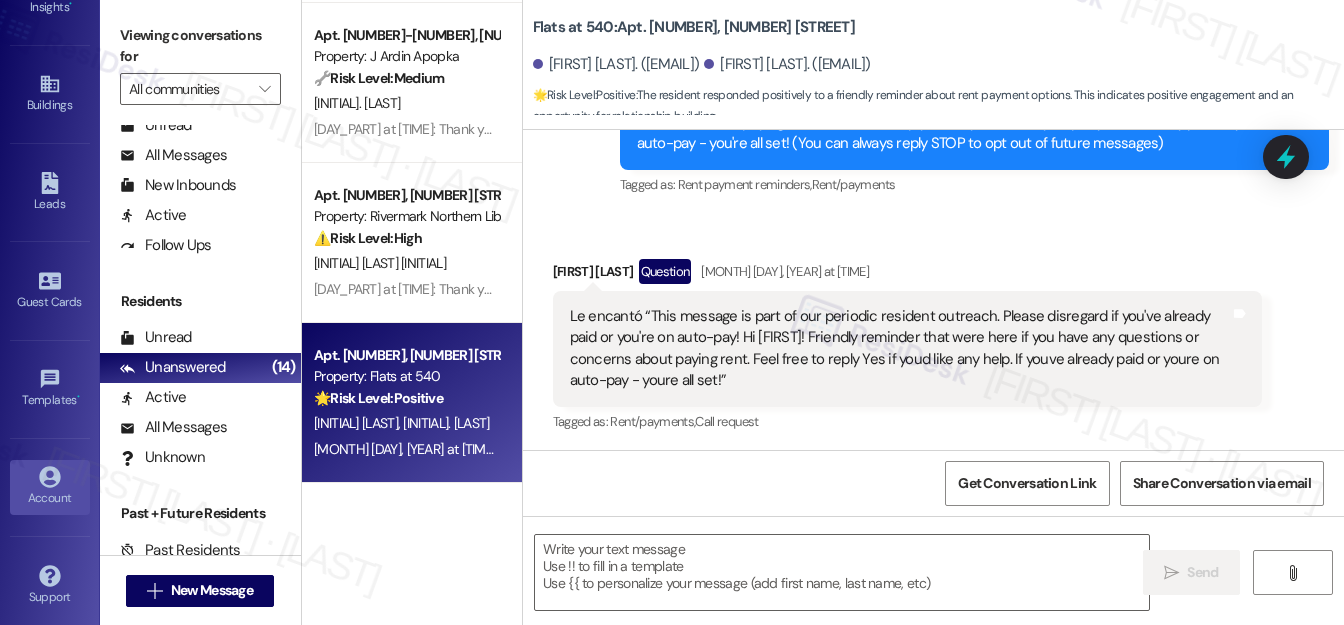 click on "Account" at bounding box center [50, 498] 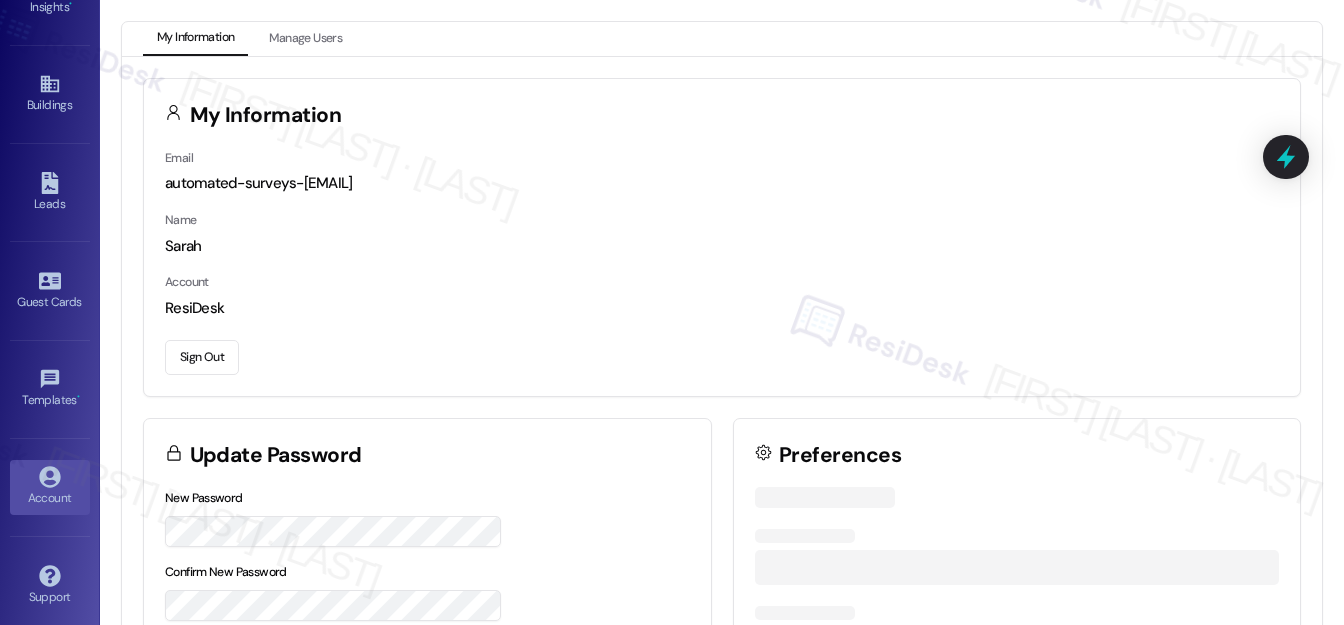 click on "Sign Out" at bounding box center (202, 357) 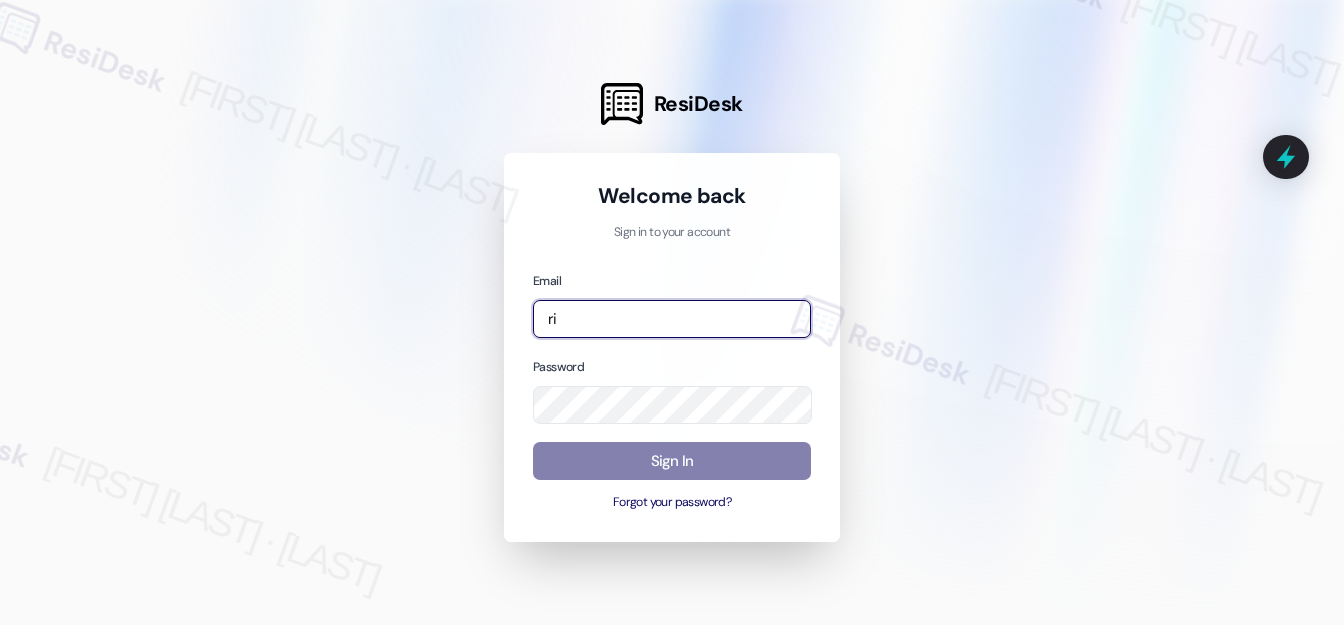 type on "r" 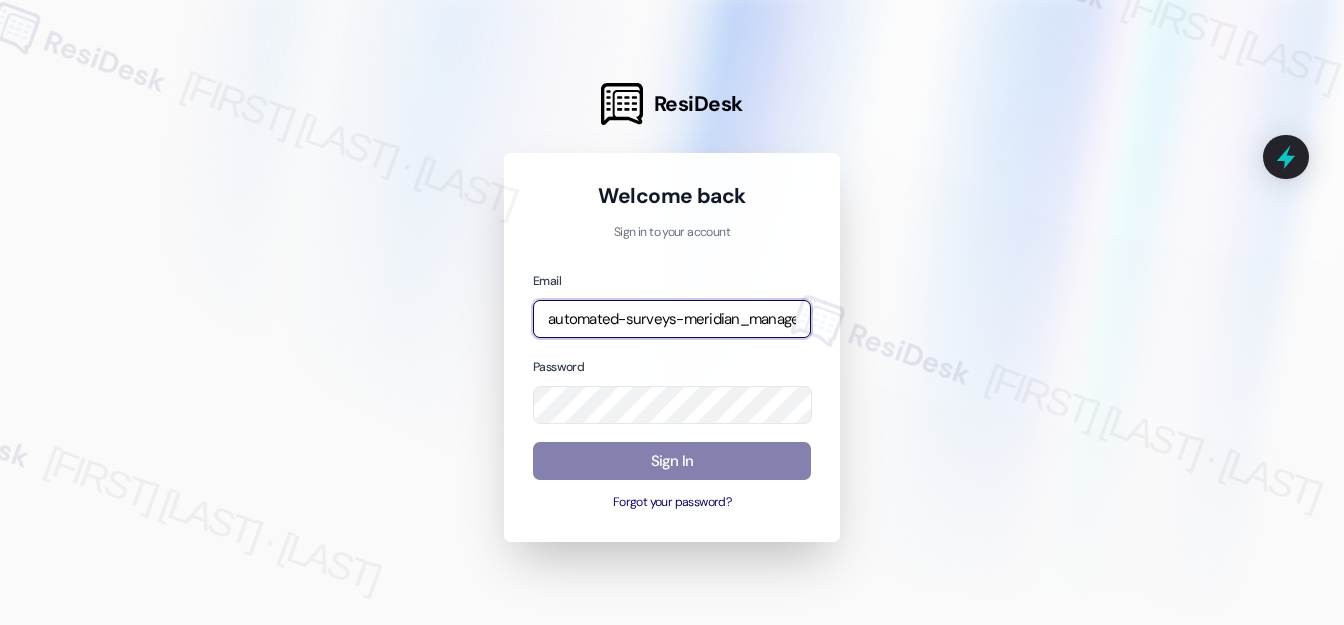 type on "automated-surveys-meridian_management-[EMAIL]" 